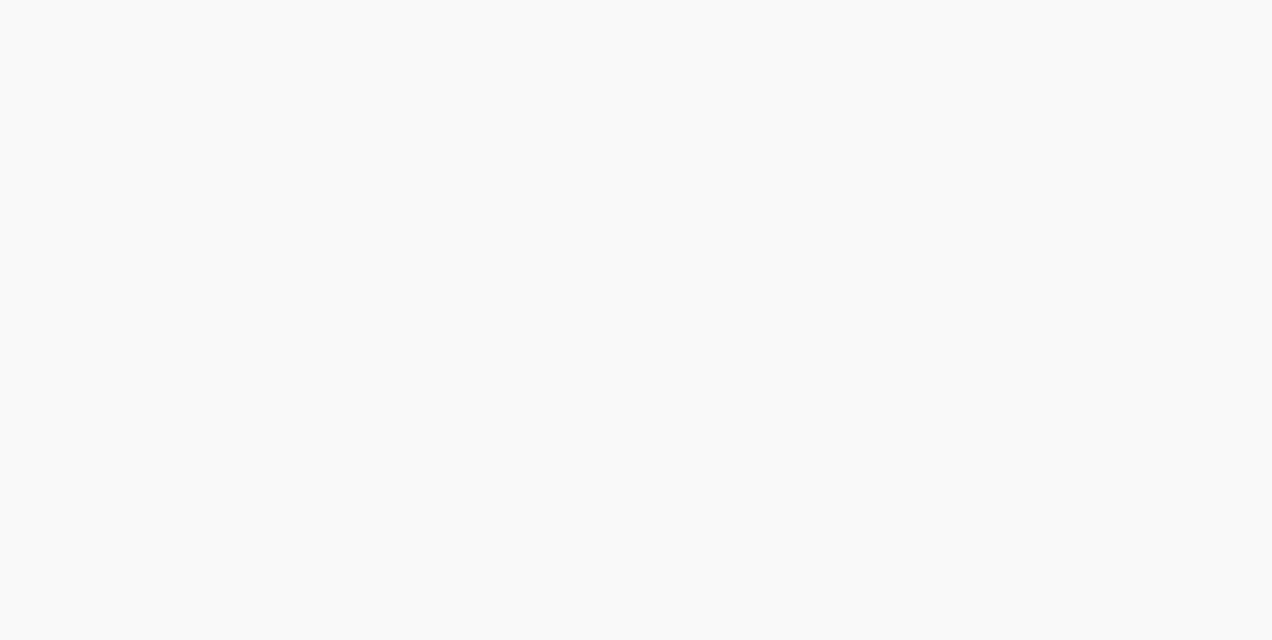 scroll, scrollTop: 0, scrollLeft: 0, axis: both 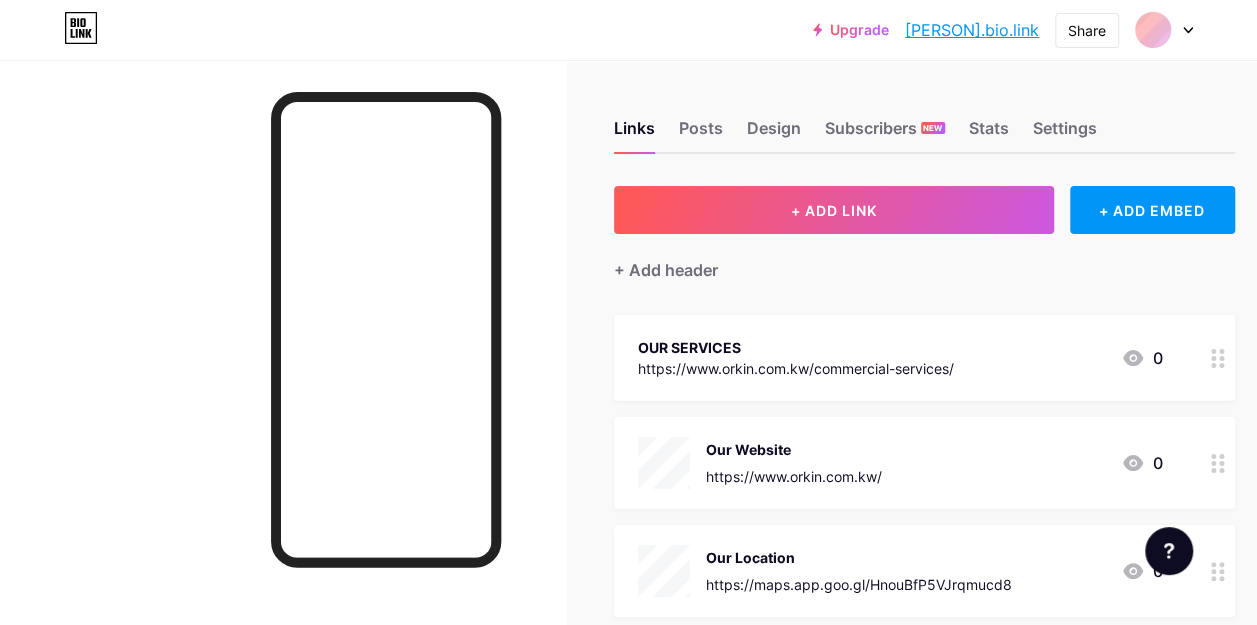 click at bounding box center (1164, 30) 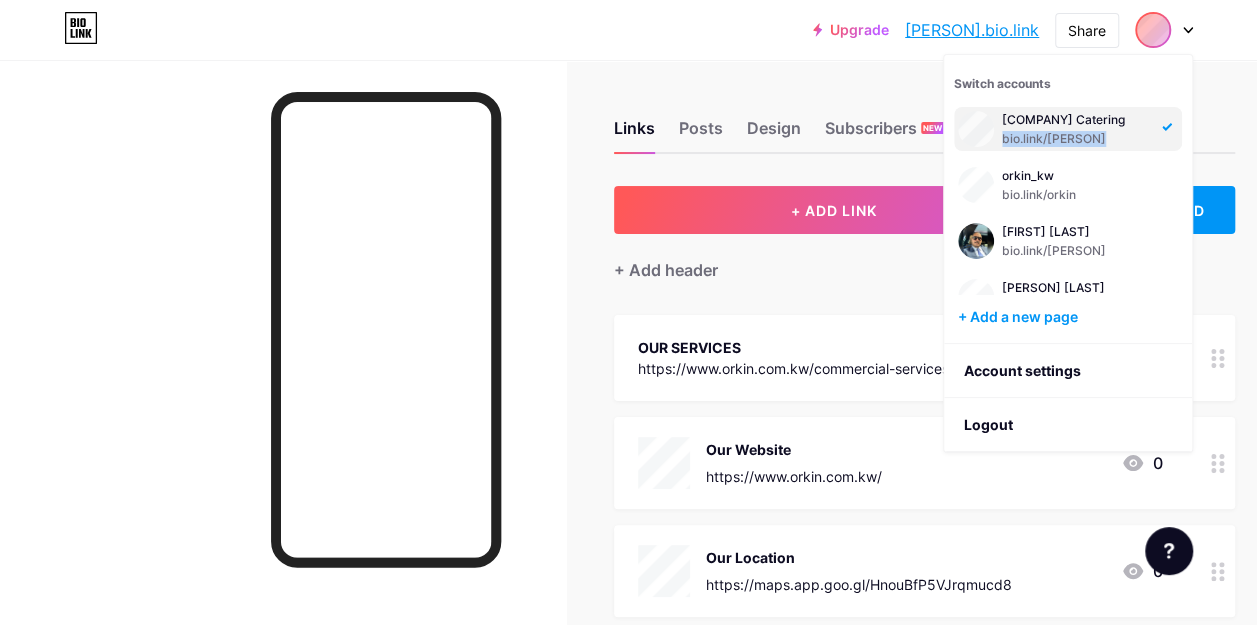 drag, startPoint x: 1098, startPoint y: 132, endPoint x: 1117, endPoint y: 128, distance: 19.416489 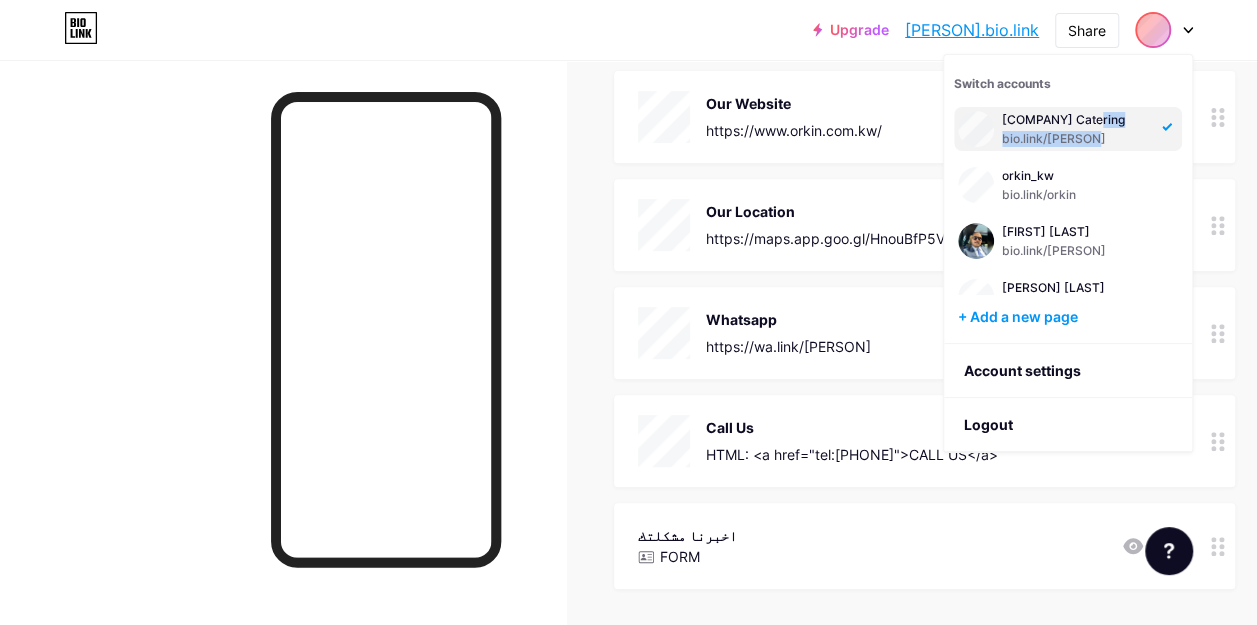 scroll, scrollTop: 400, scrollLeft: 0, axis: vertical 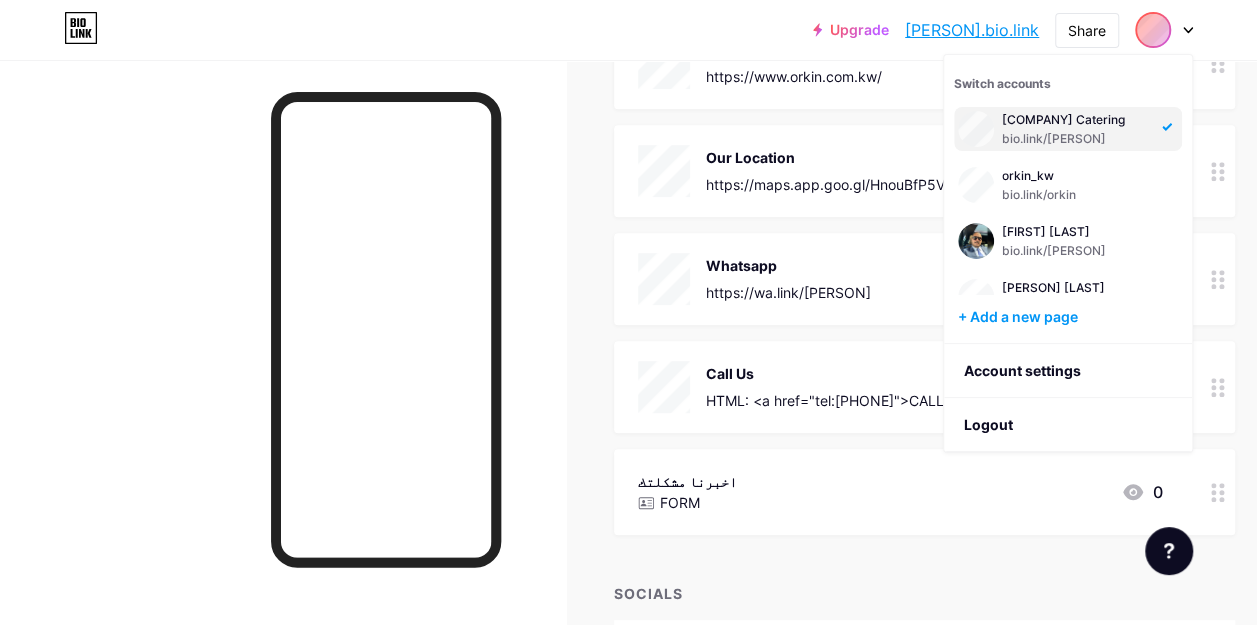 click on "Links
Posts
Design
Subscribers
NEW
Stats
Settings       + ADD LINK     + ADD EMBED
+ Add header
OUR SERVICES
https://www.orkin.com.kw/commercial-services/
0
Our Website
https://www.orkin.com.kw/
0
Our Location
https://maps.app.goo.gl/HnouBfP5VJrqmucd8
0
Whatsapp
https://wa.link/[PERSON]
0
Call Us
HTML: <a href="tel:[PHONE]">CALL US</a>
0
FORM
FORM
0
SOCIALS
email" at bounding box center [659, 484] 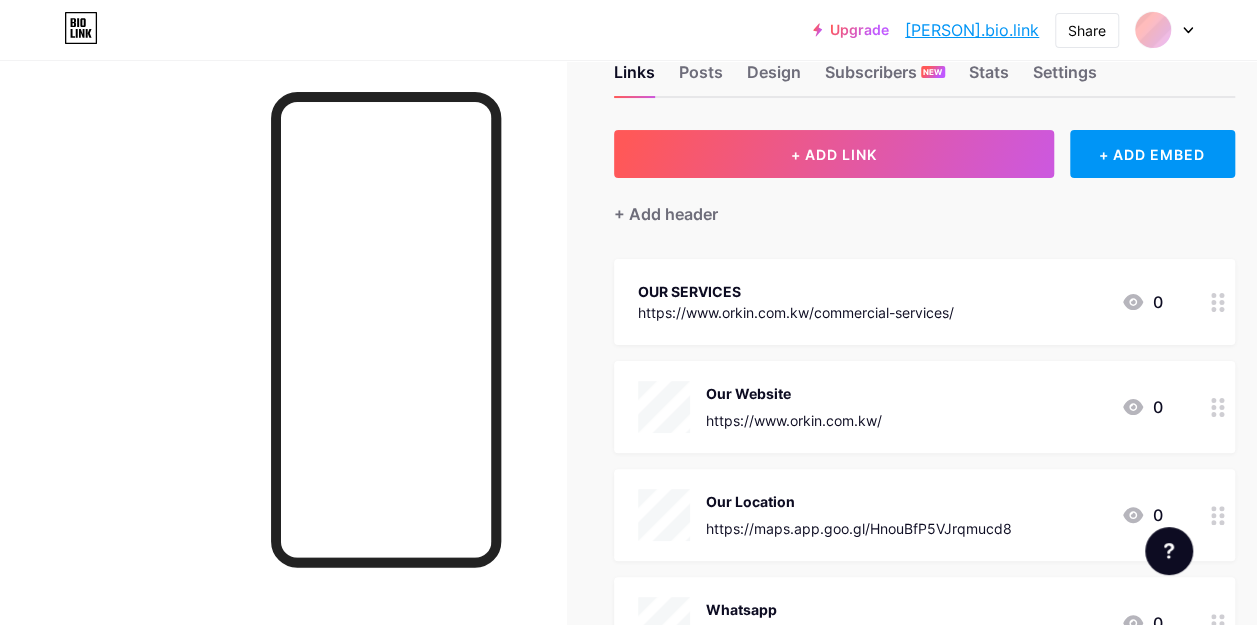 scroll, scrollTop: 0, scrollLeft: 0, axis: both 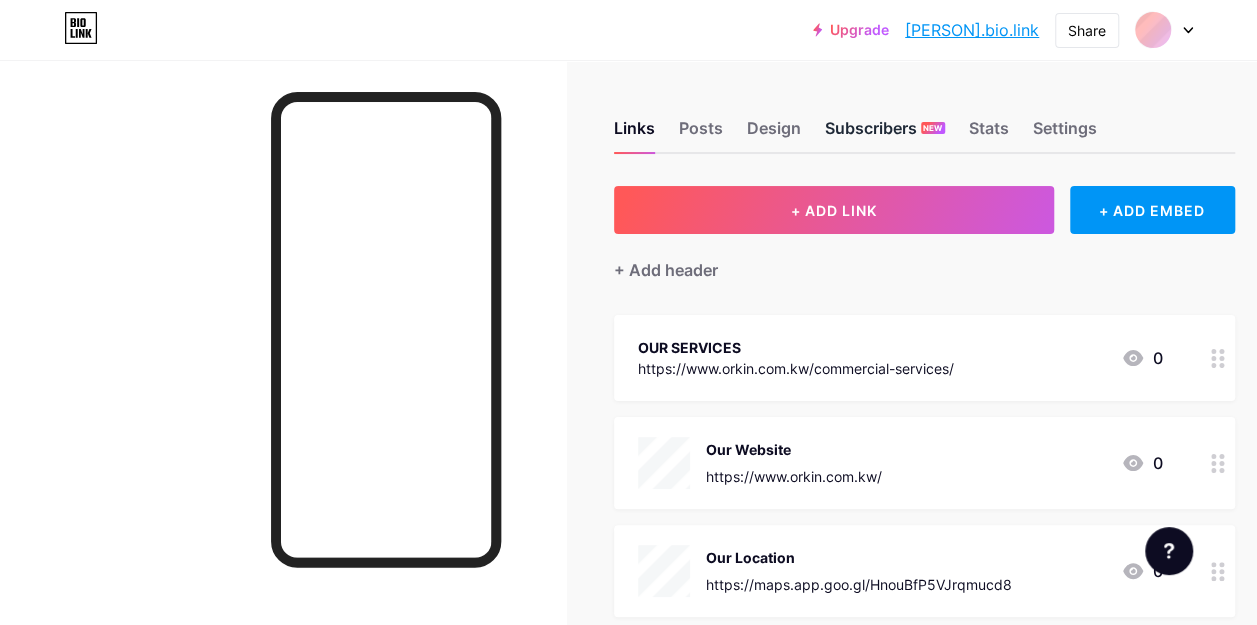 click on "Subscribers
NEW" at bounding box center [885, 134] 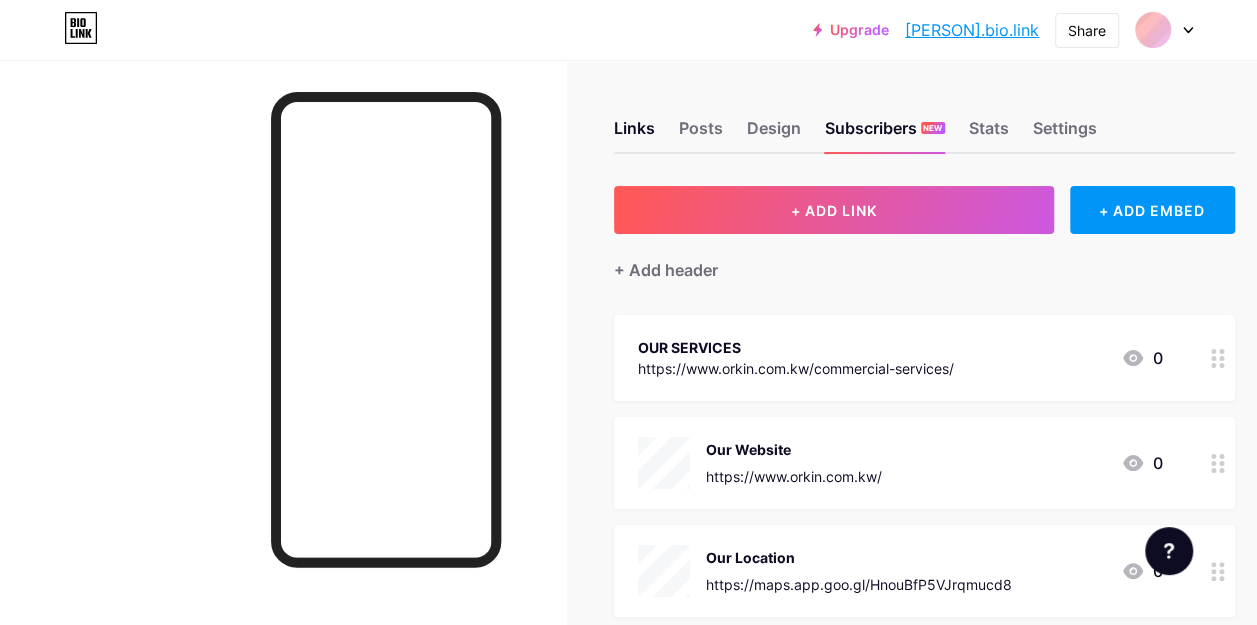 click 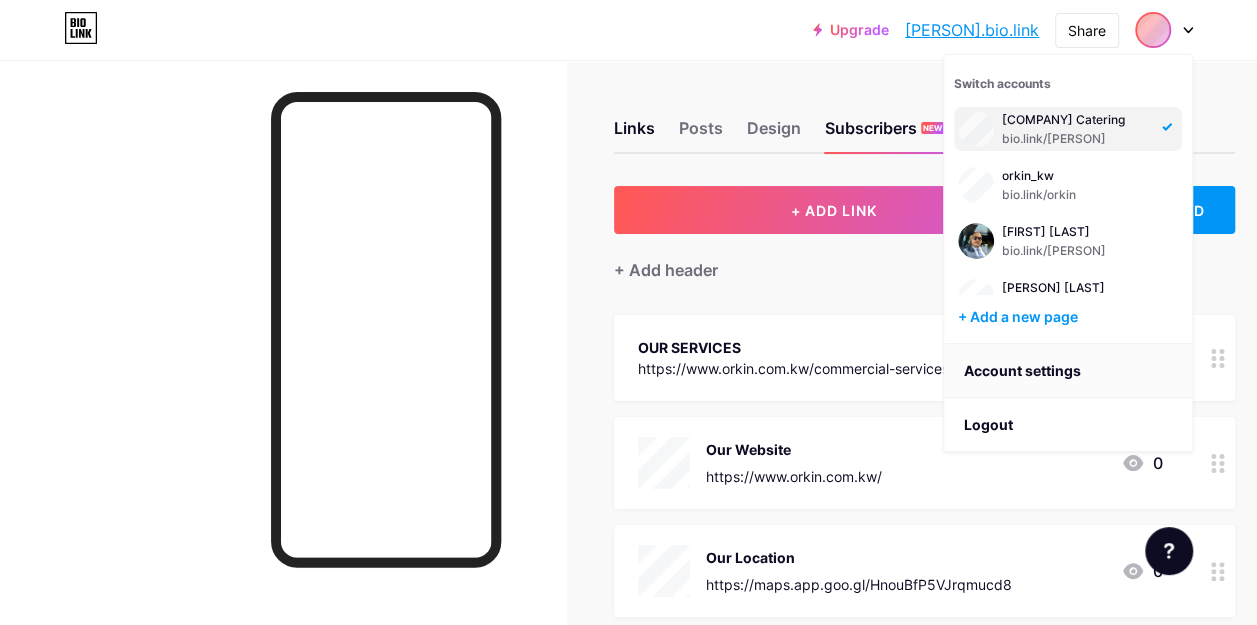 click on "Account settings" at bounding box center (1068, 371) 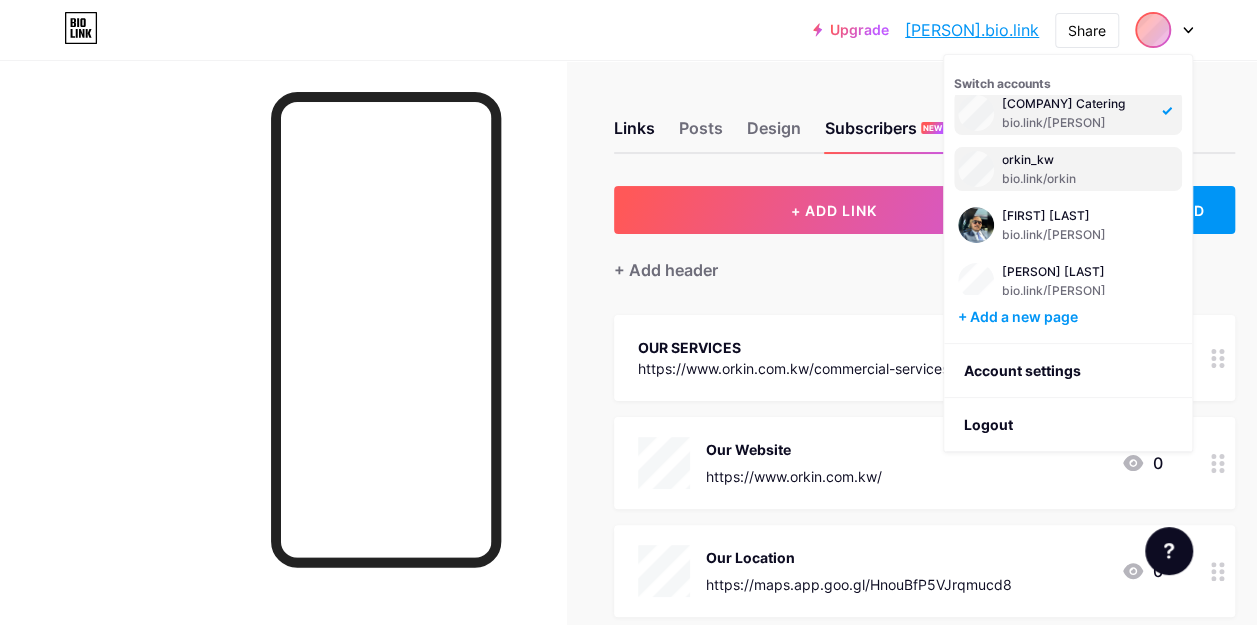 scroll, scrollTop: 24, scrollLeft: 0, axis: vertical 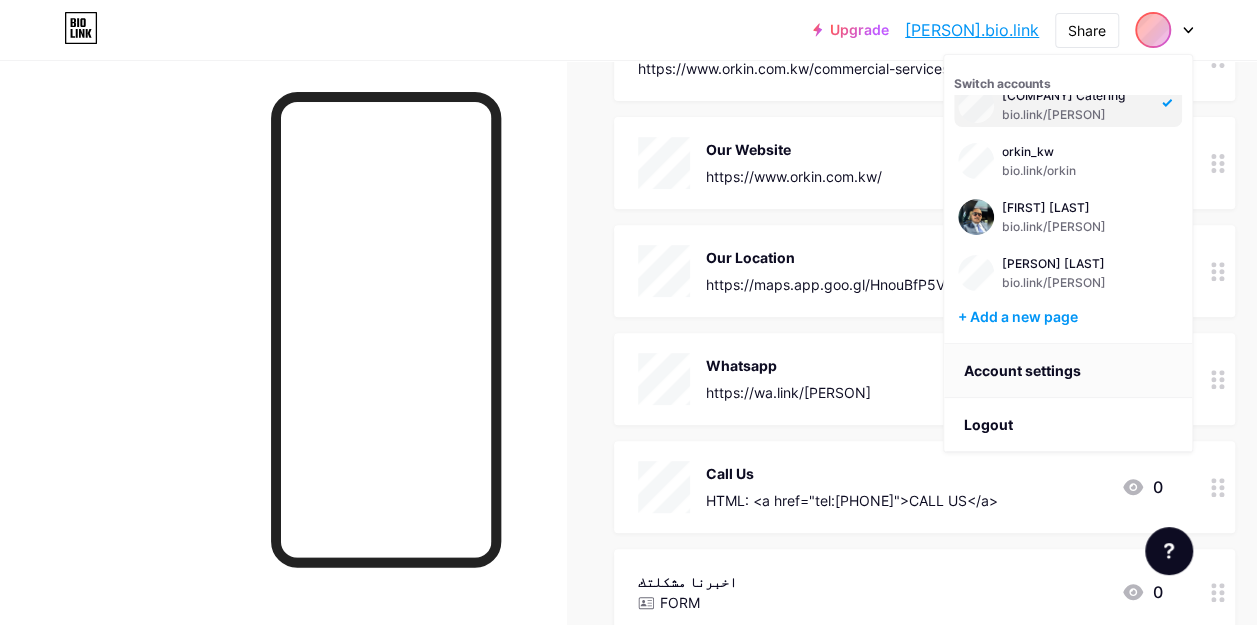 click on "Account settings" at bounding box center (1068, 371) 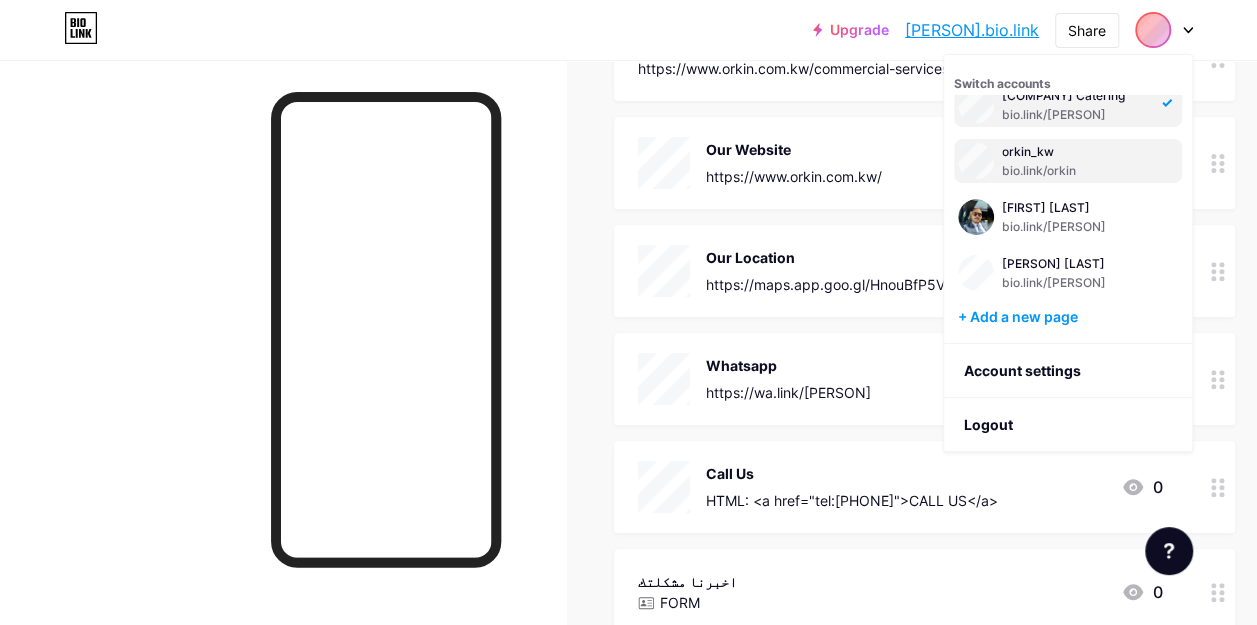 click on "[NAME]" at bounding box center [1076, 152] 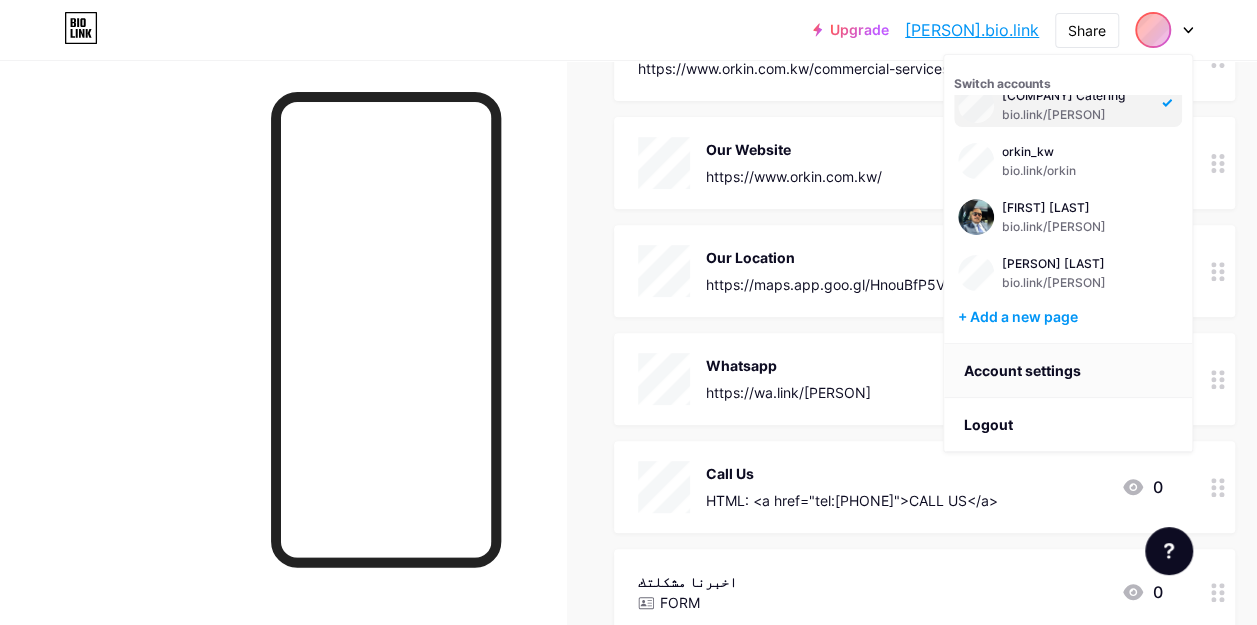 click on "Account settings" at bounding box center [1068, 371] 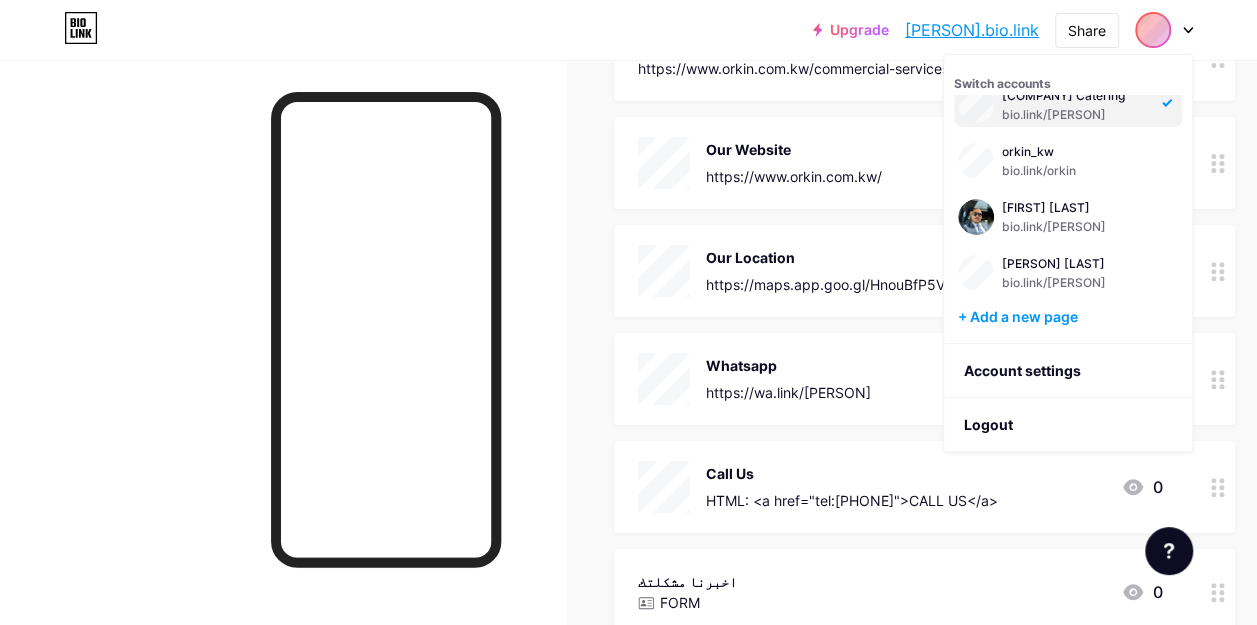 click at bounding box center (1164, 30) 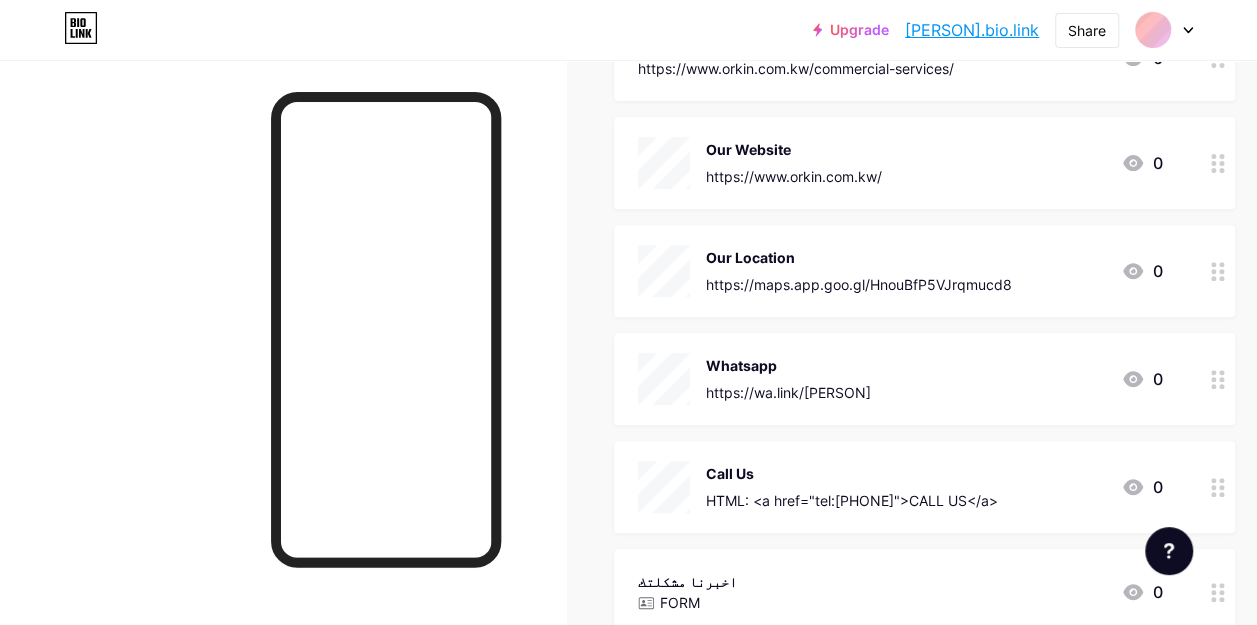 click at bounding box center (1164, 30) 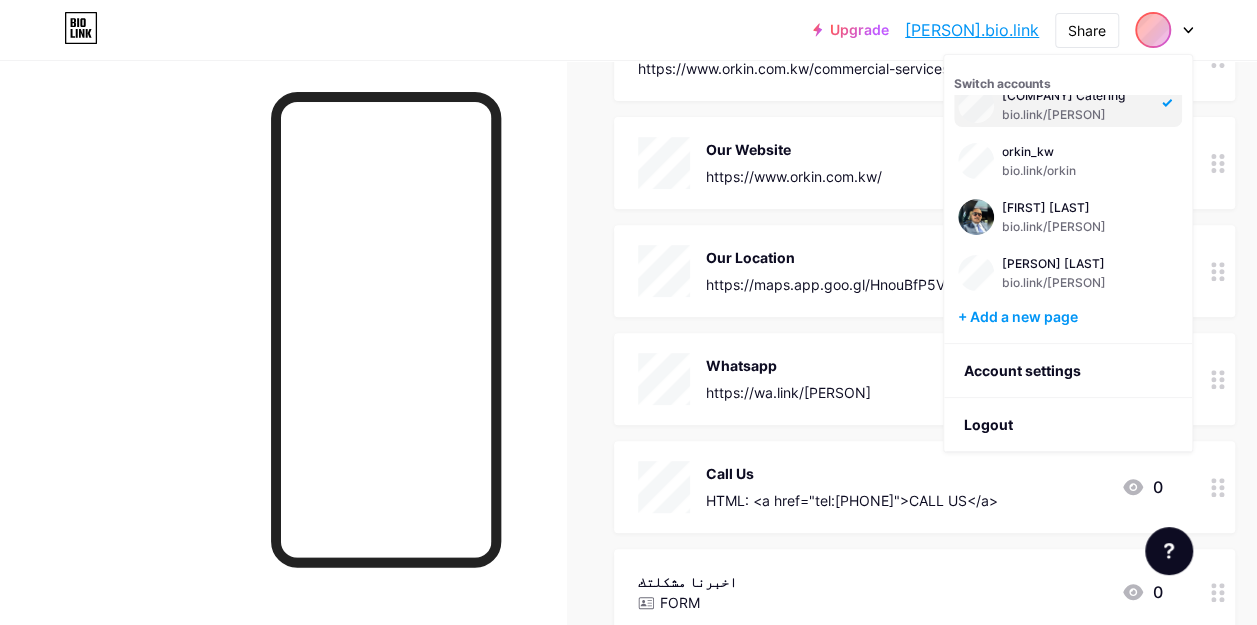 click at bounding box center (283, 372) 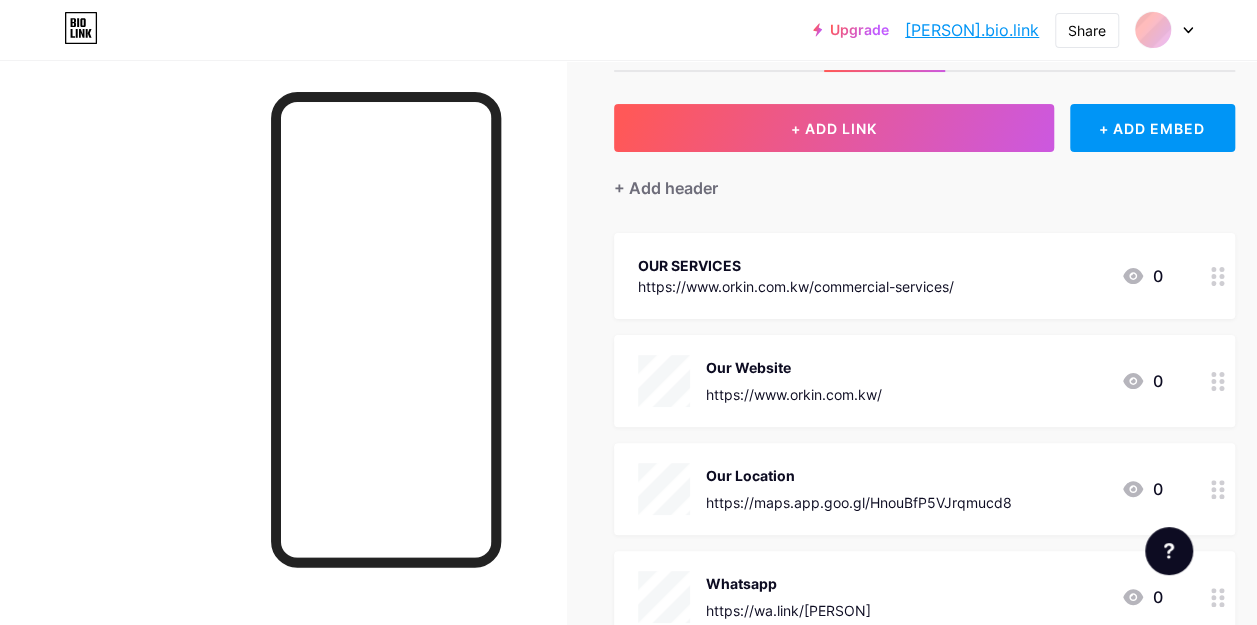 scroll, scrollTop: 0, scrollLeft: 0, axis: both 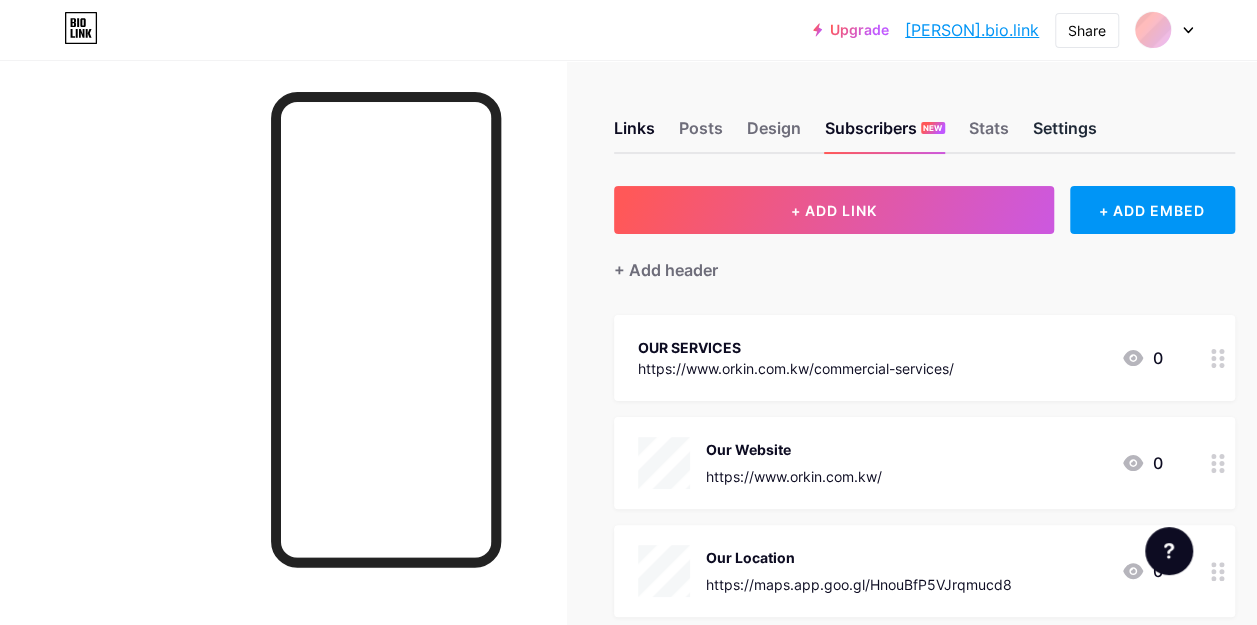 click on "Settings" at bounding box center (1065, 134) 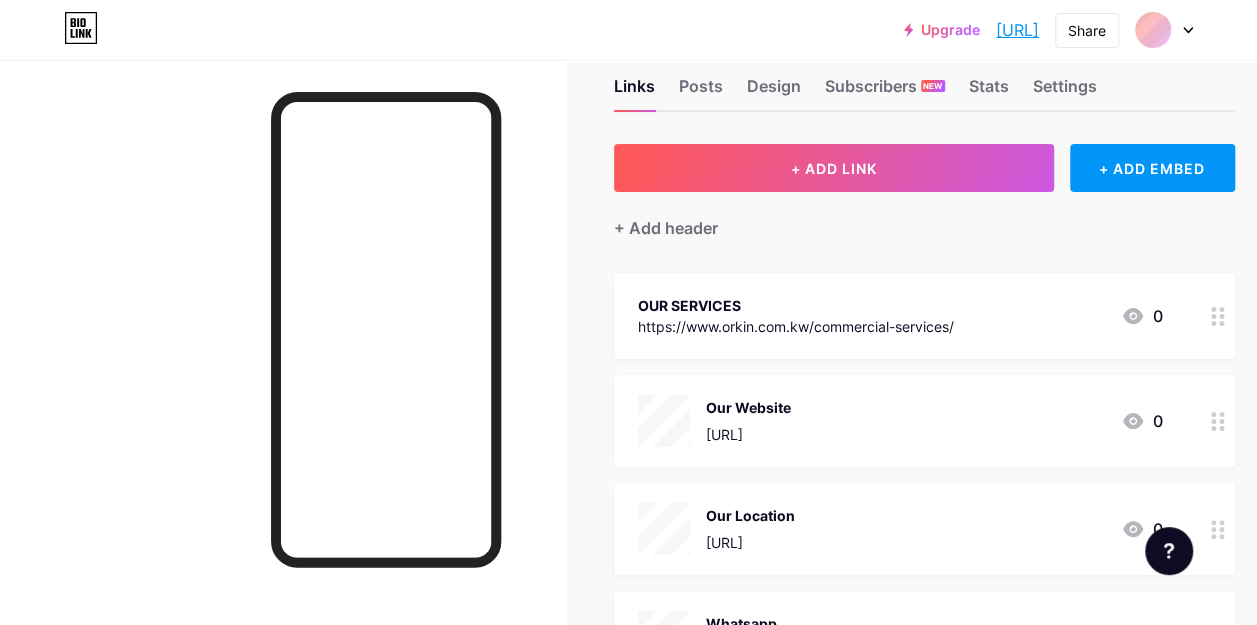 scroll, scrollTop: 0, scrollLeft: 0, axis: both 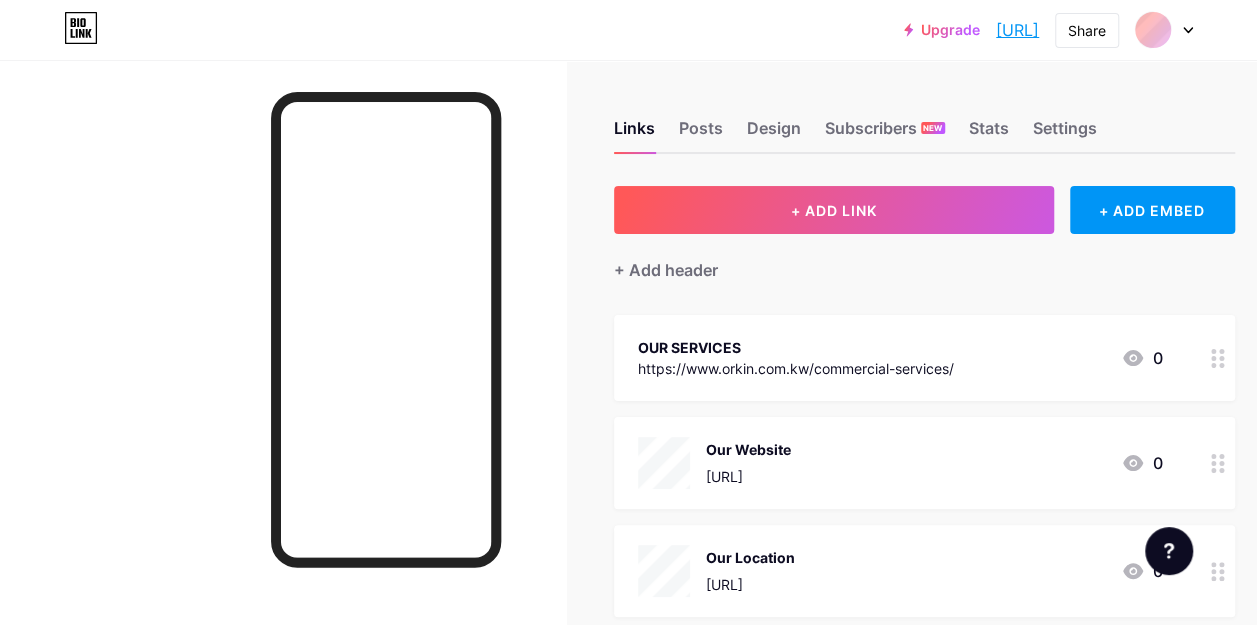 click at bounding box center (1164, 30) 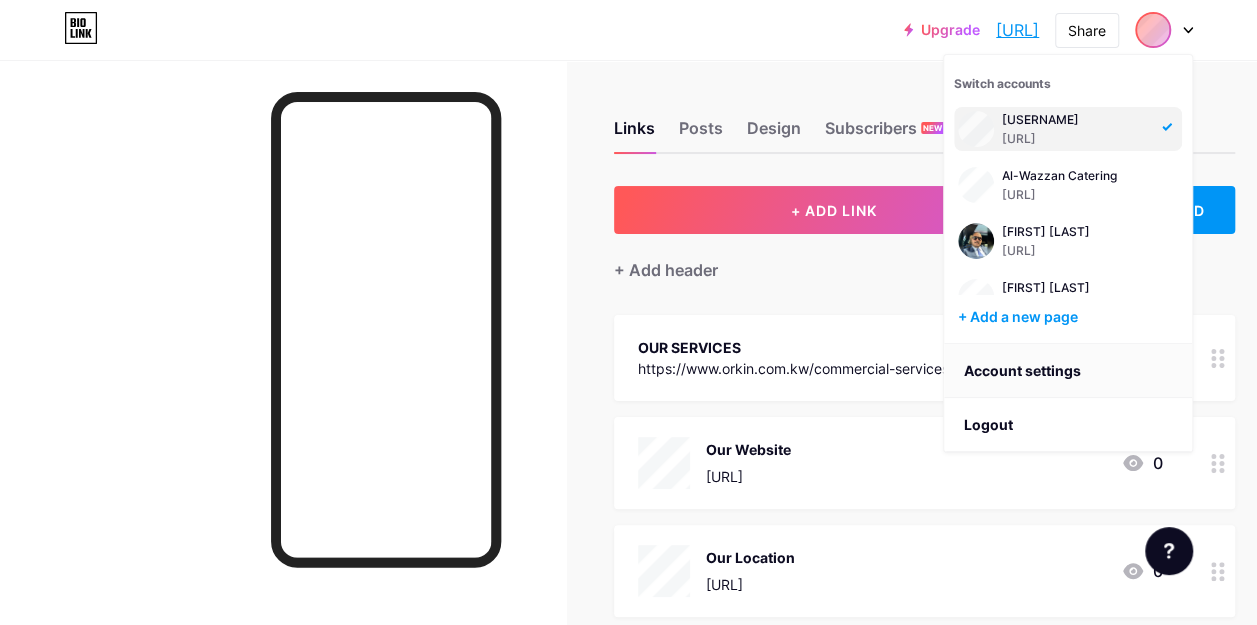 click on "Account settings" at bounding box center [1068, 371] 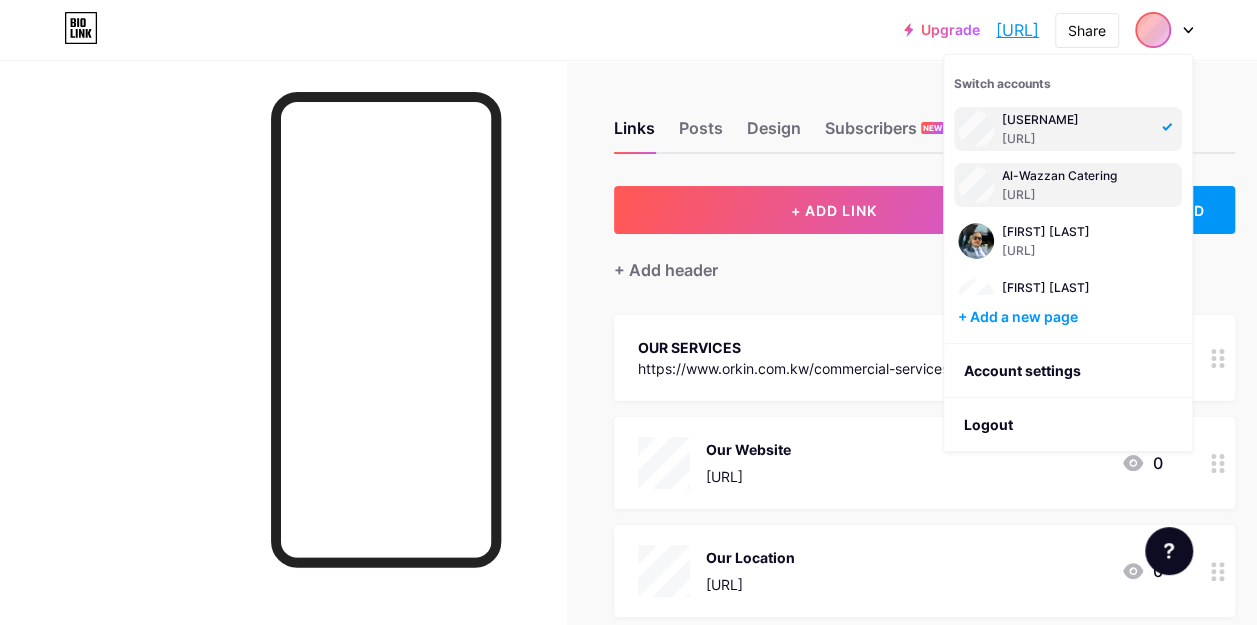 click on "bio.link/[PERSON]" at bounding box center (1076, 195) 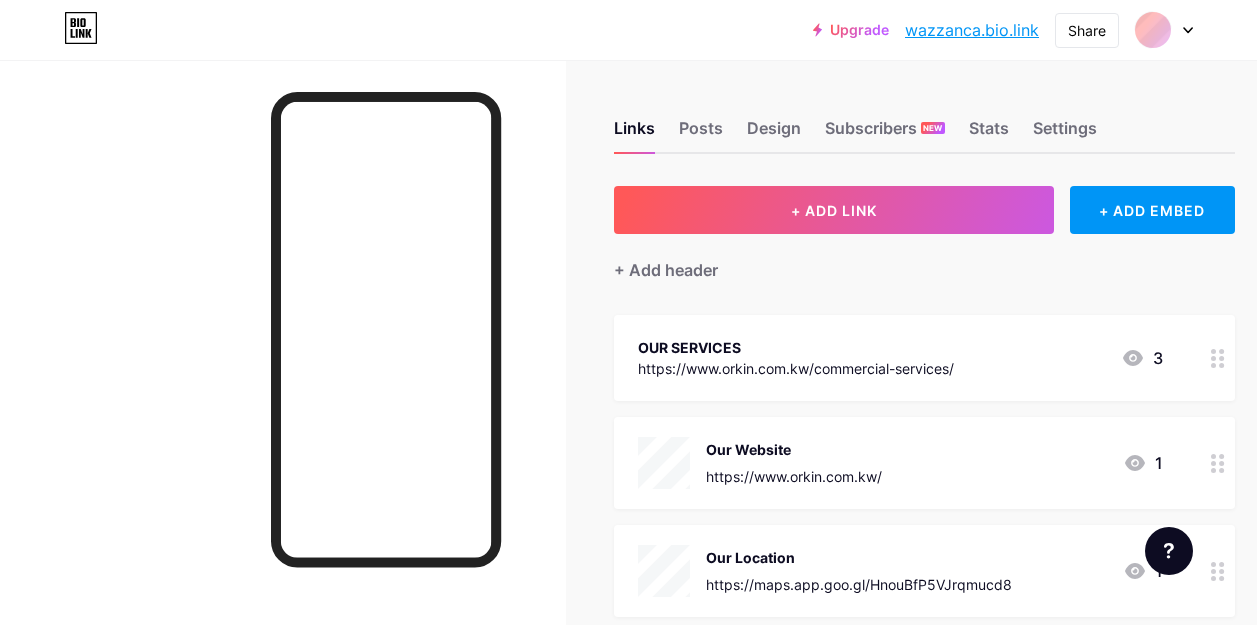 scroll, scrollTop: 0, scrollLeft: 0, axis: both 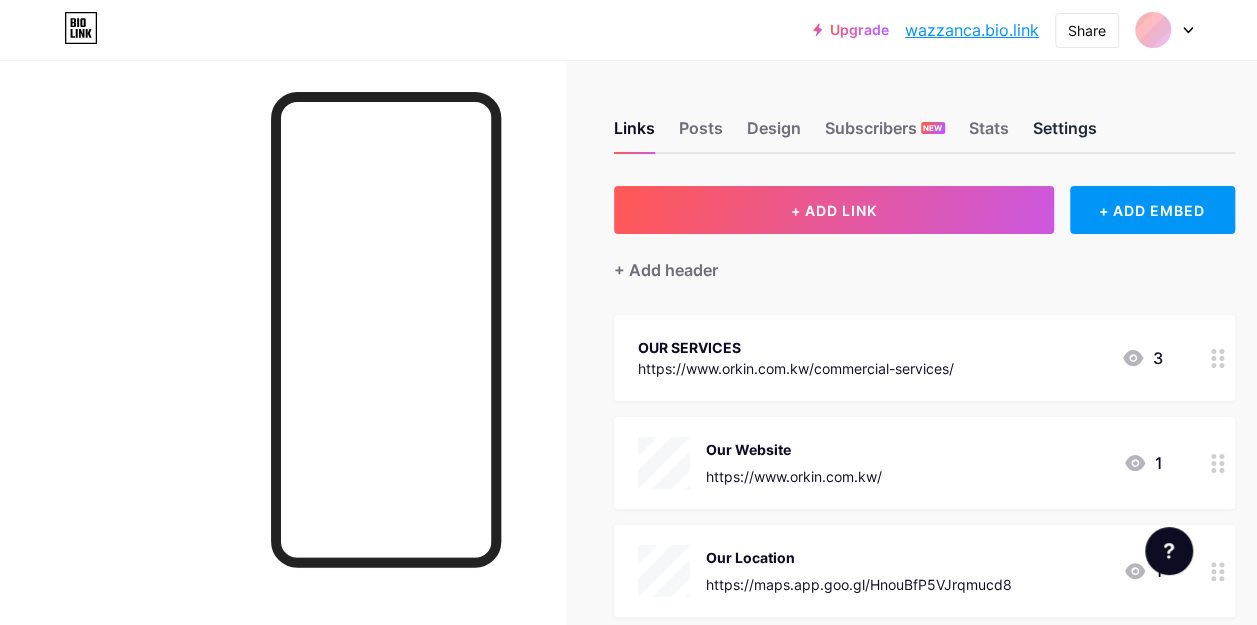 click on "Settings" at bounding box center [1065, 134] 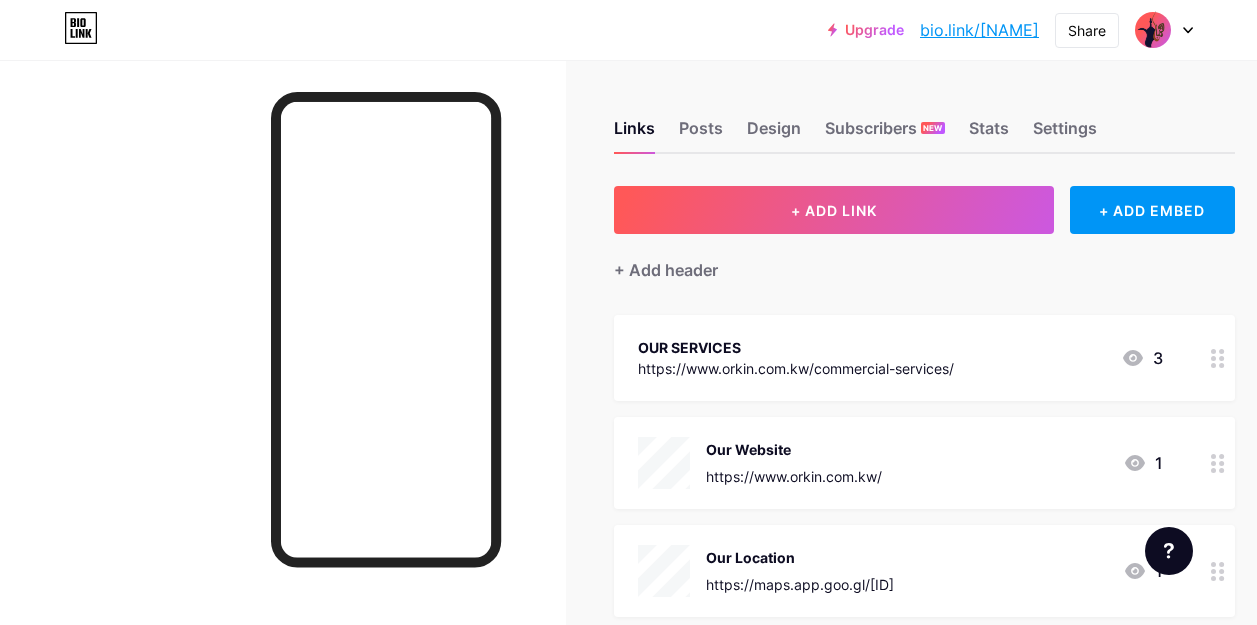 scroll, scrollTop: 0, scrollLeft: 0, axis: both 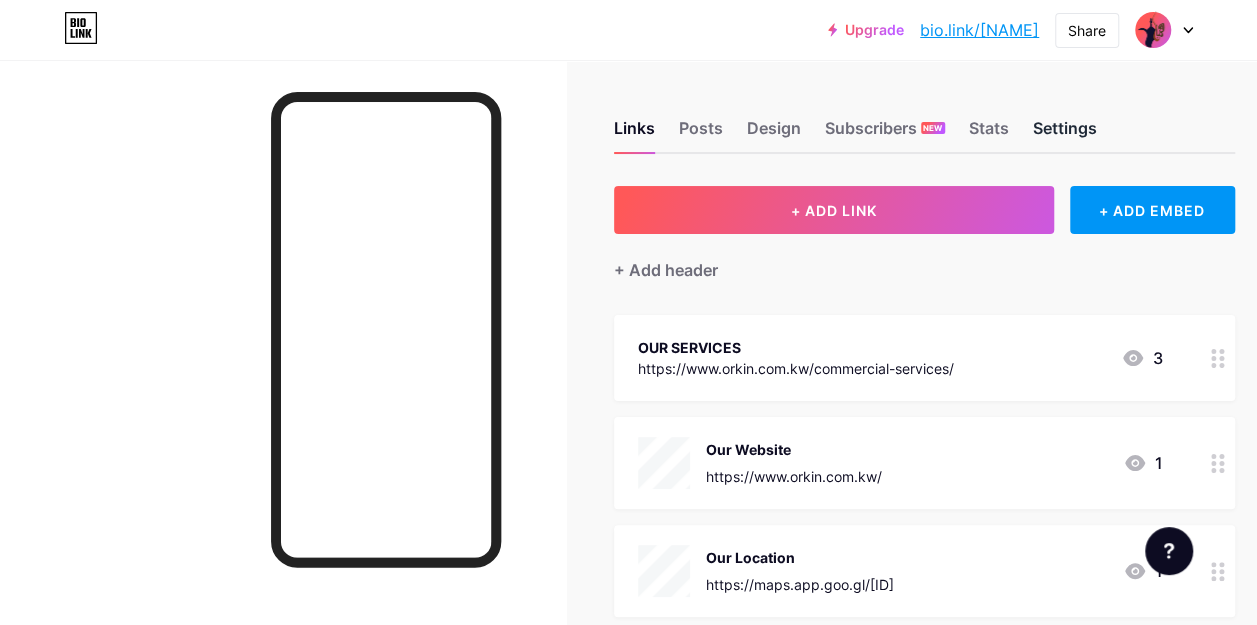 click on "Settings" at bounding box center (1065, 134) 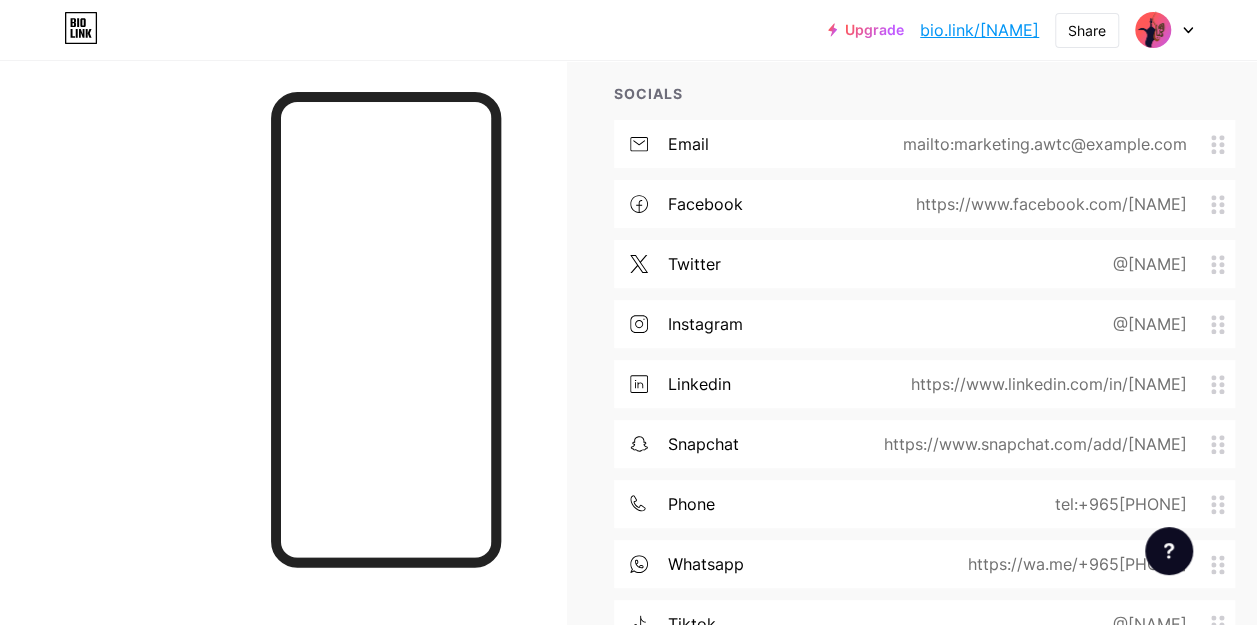 scroll, scrollTop: 1082, scrollLeft: 0, axis: vertical 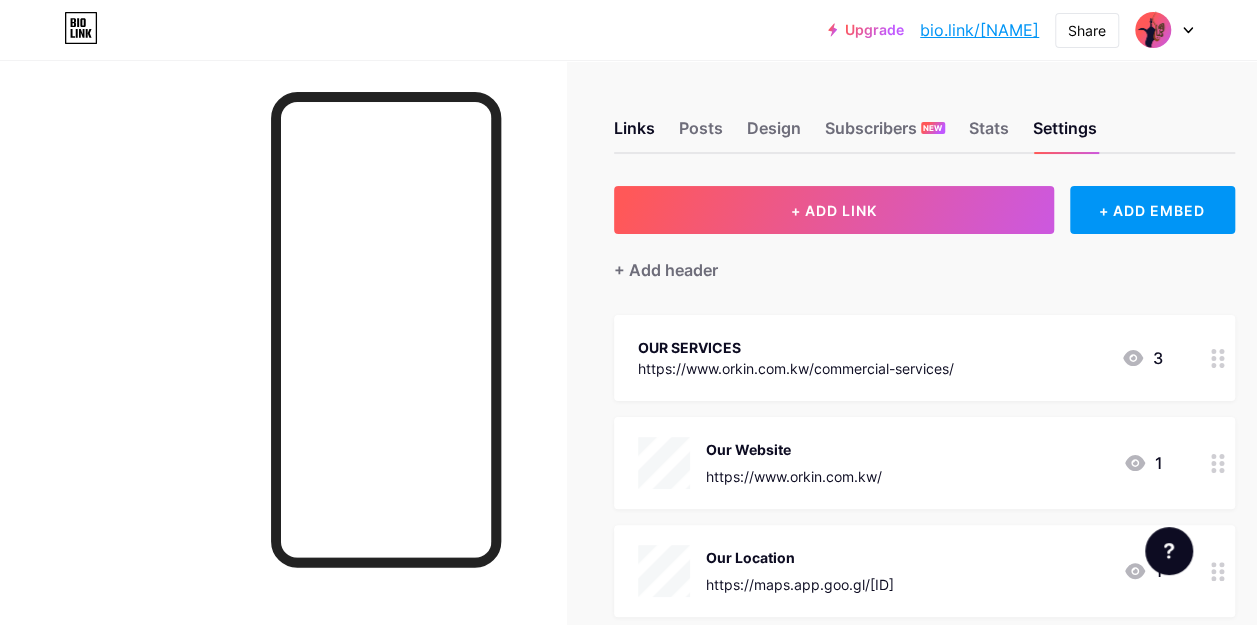 click at bounding box center (1164, 30) 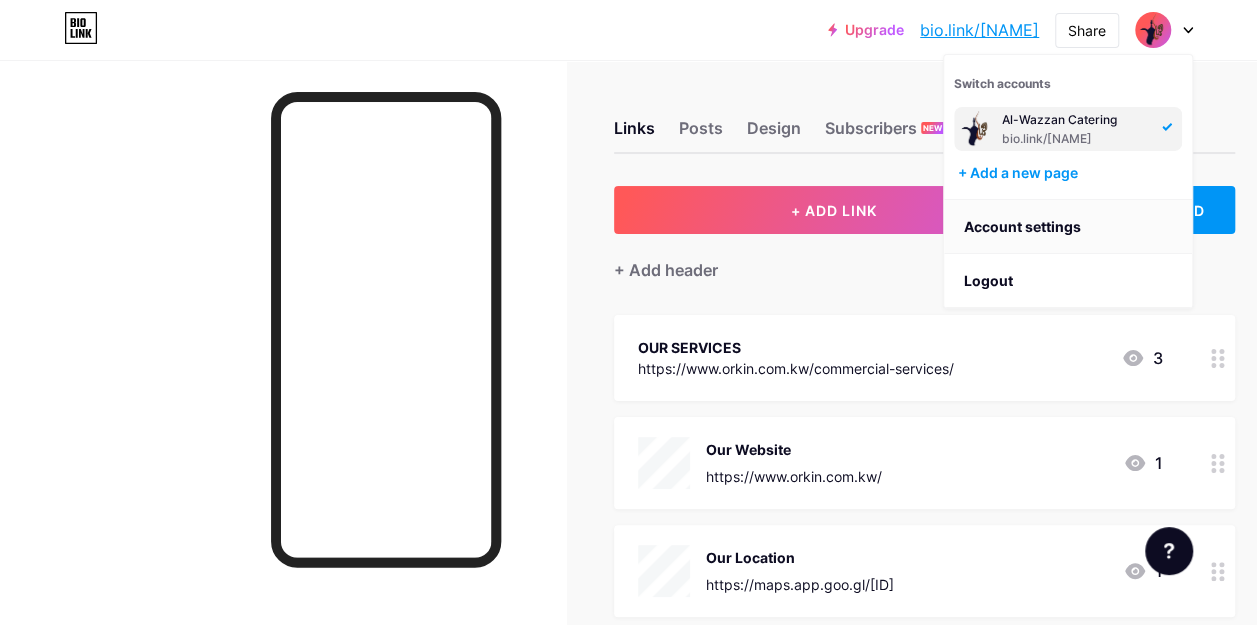 click on "Account settings" at bounding box center [1068, 227] 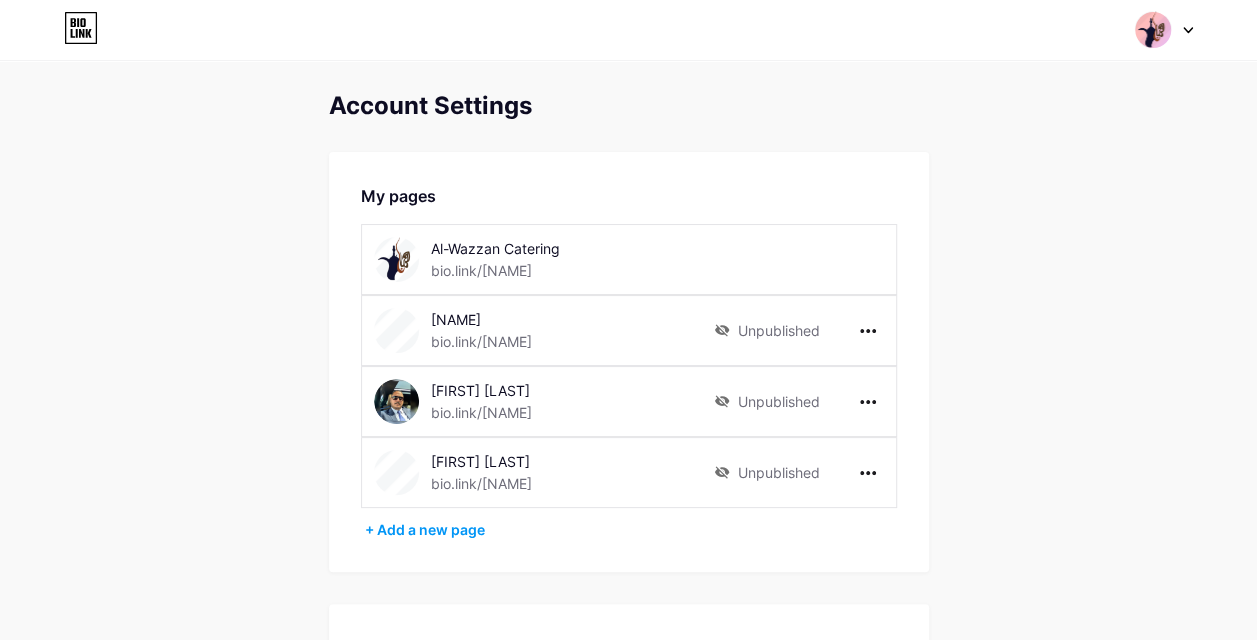 click on "Account Settings   My pages     Al-Wazzan Catering   bio.link/[NAME]       orkin_kw   bio.link/[NAME]
Unpublished
Mohammed Omar   bio.link/[NAME]
Unpublished
Tamara Saqer   bio.link/[NAME]
Unpublished
+ Add a new page            Current plan   FREE PLAN
$0 per month
Upgrade
Account   cateringwazzan@gmail.com
Change password
Danger Zone   Deleting your account permanently deletes your page and all your data.   Delete account" at bounding box center [628, 670] 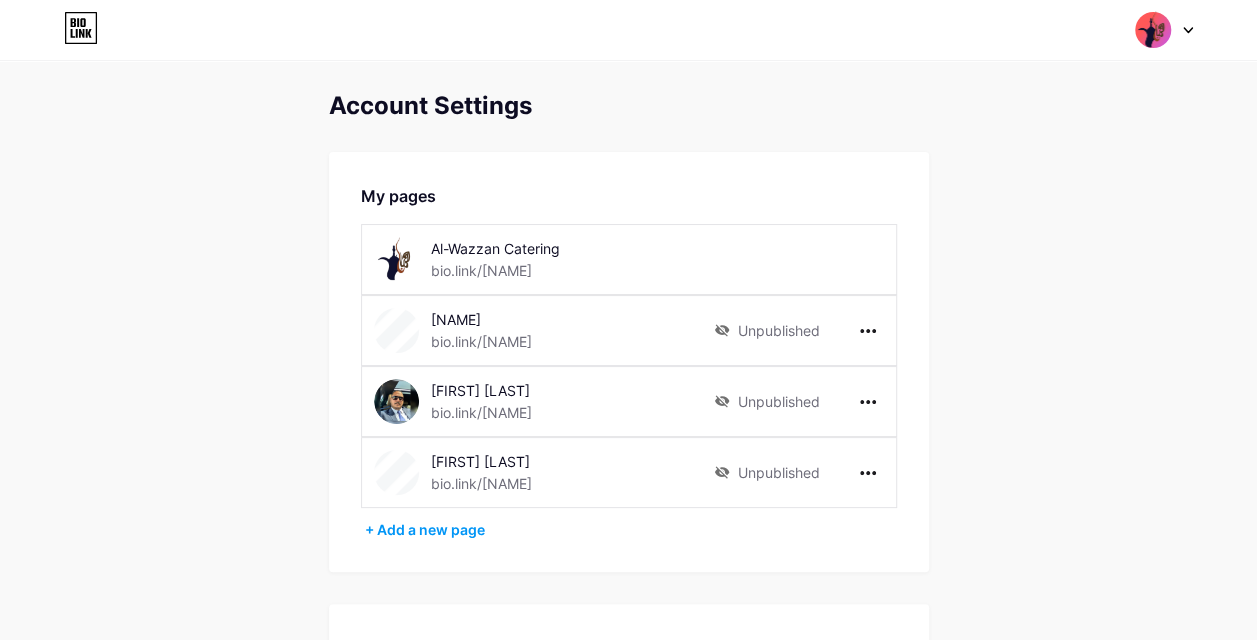 click on "Al-Wazzan Catering   bio.link/[NAME]" at bounding box center (629, 259) 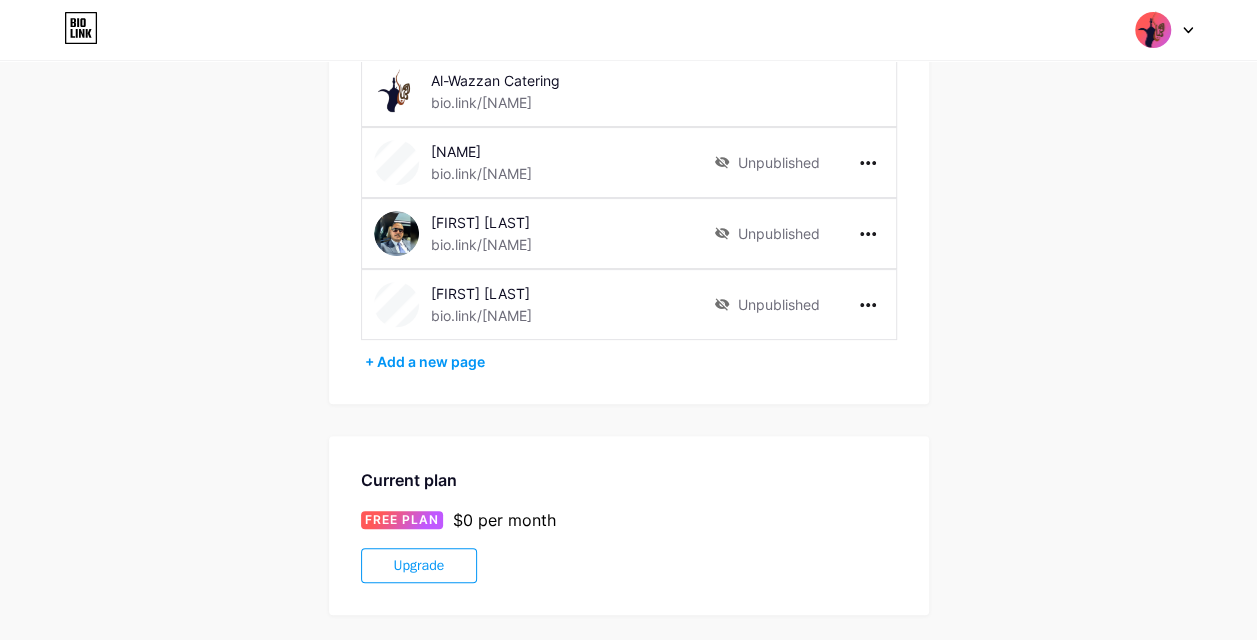 scroll, scrollTop: 200, scrollLeft: 0, axis: vertical 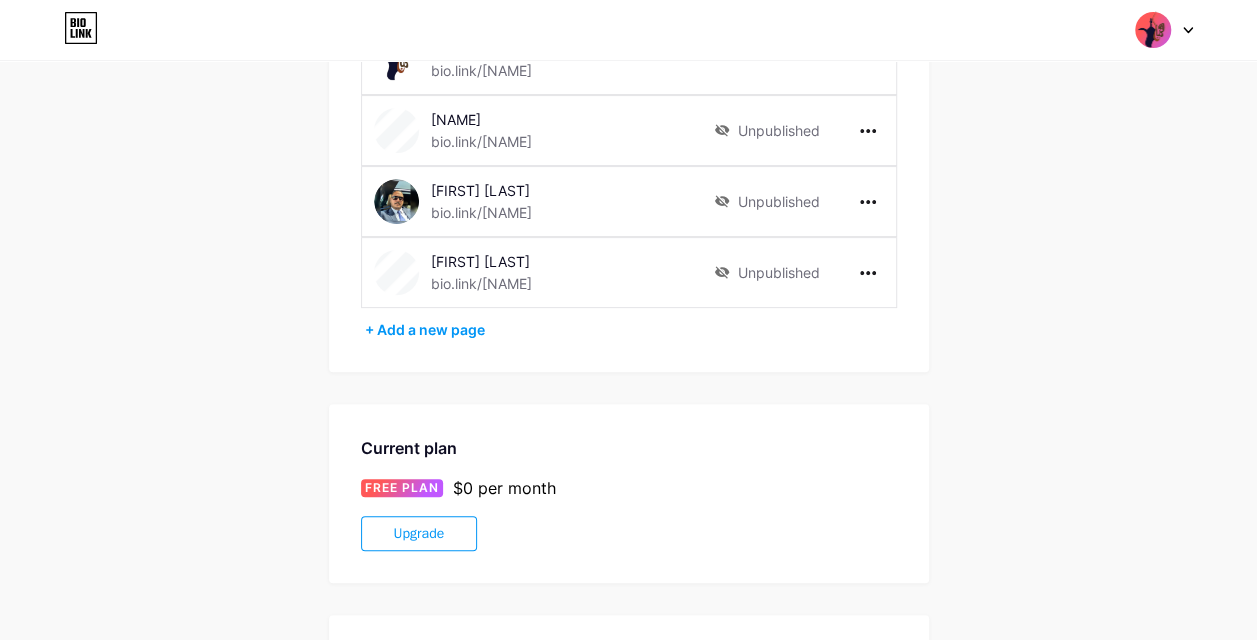 click on "FREE PLAN" at bounding box center [402, 488] 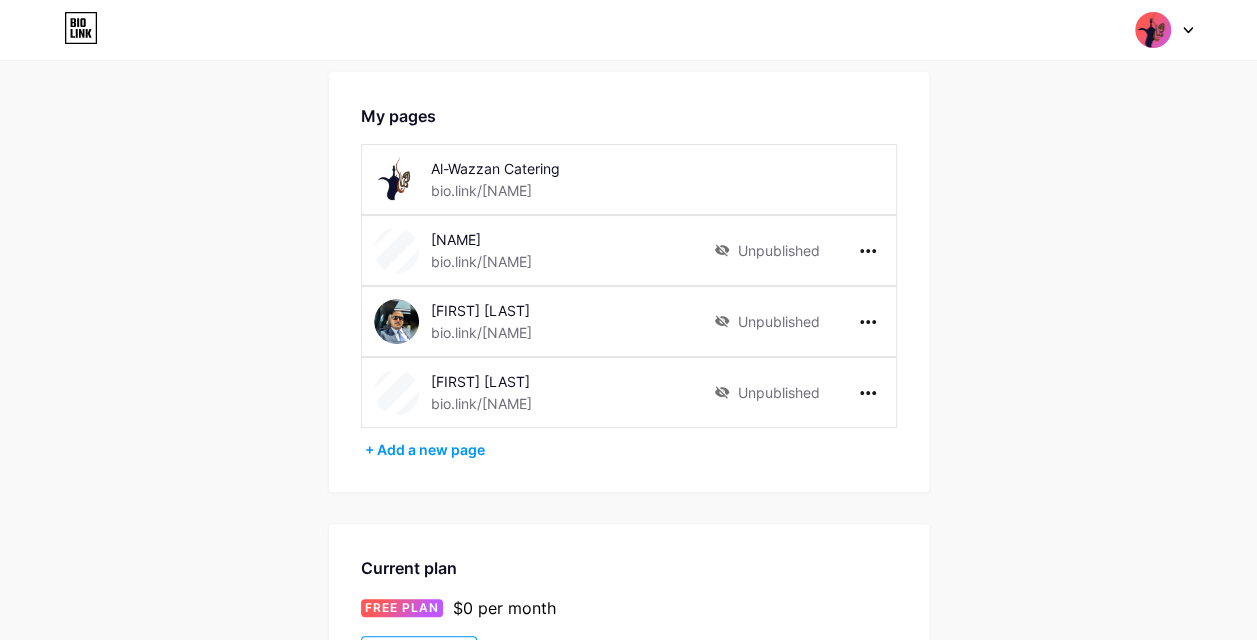 scroll, scrollTop: 0, scrollLeft: 0, axis: both 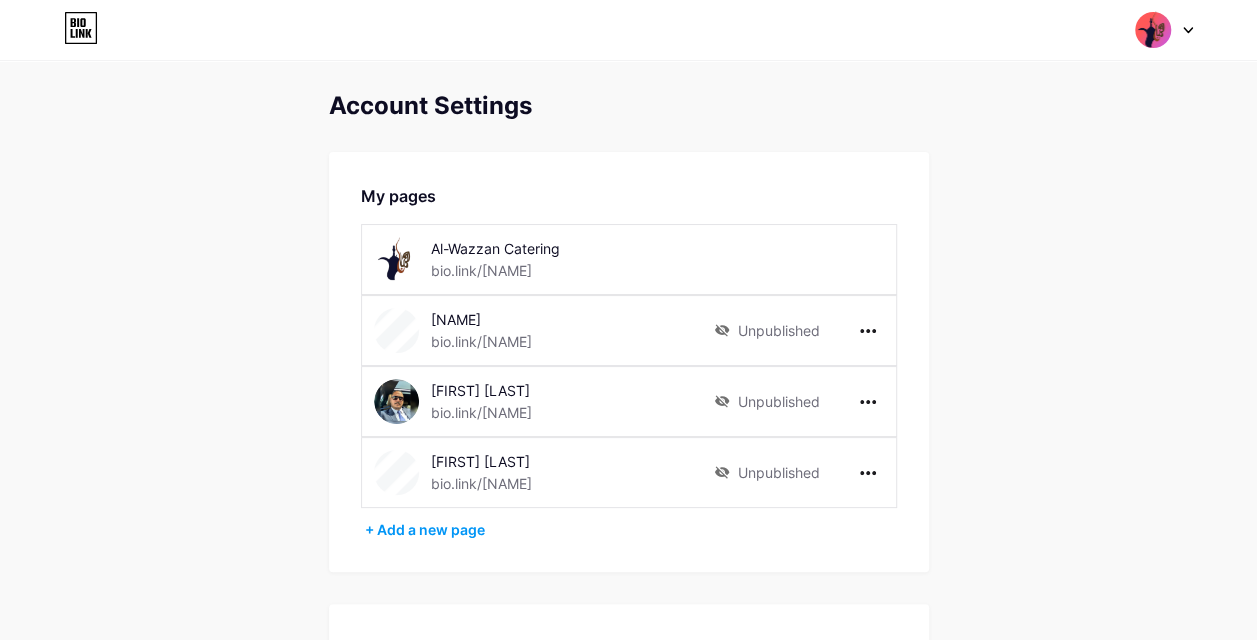 click on "bio.link/[NAME]" at bounding box center (481, 270) 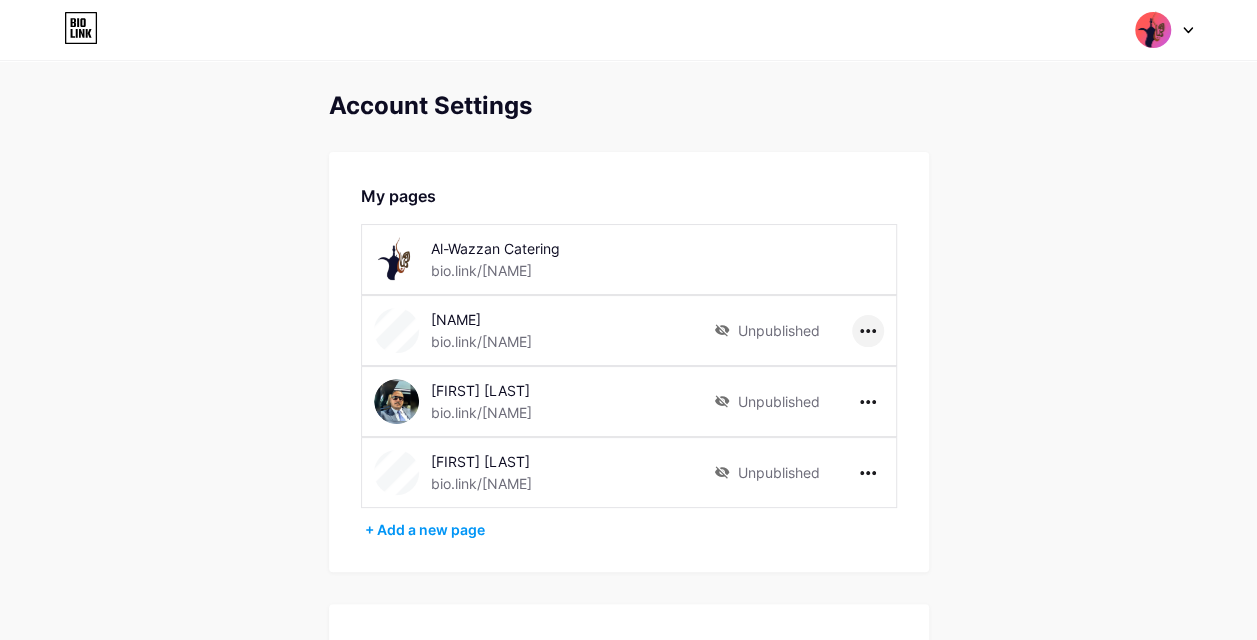 click at bounding box center (868, 331) 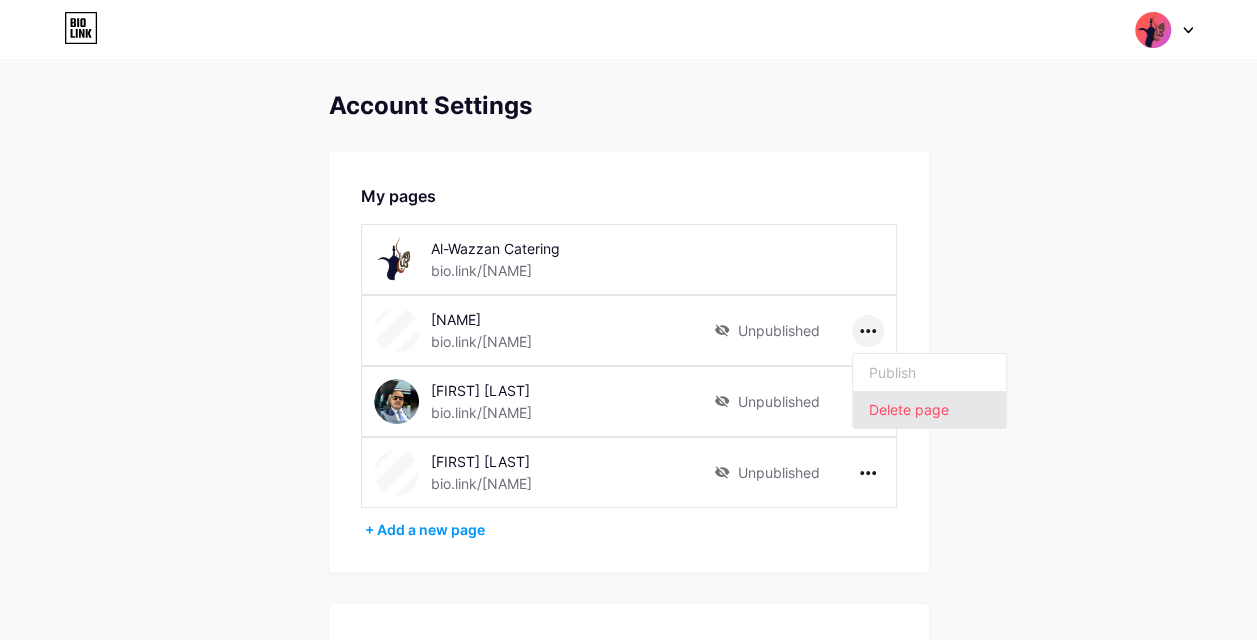 click on "Delete page" at bounding box center [929, 409] 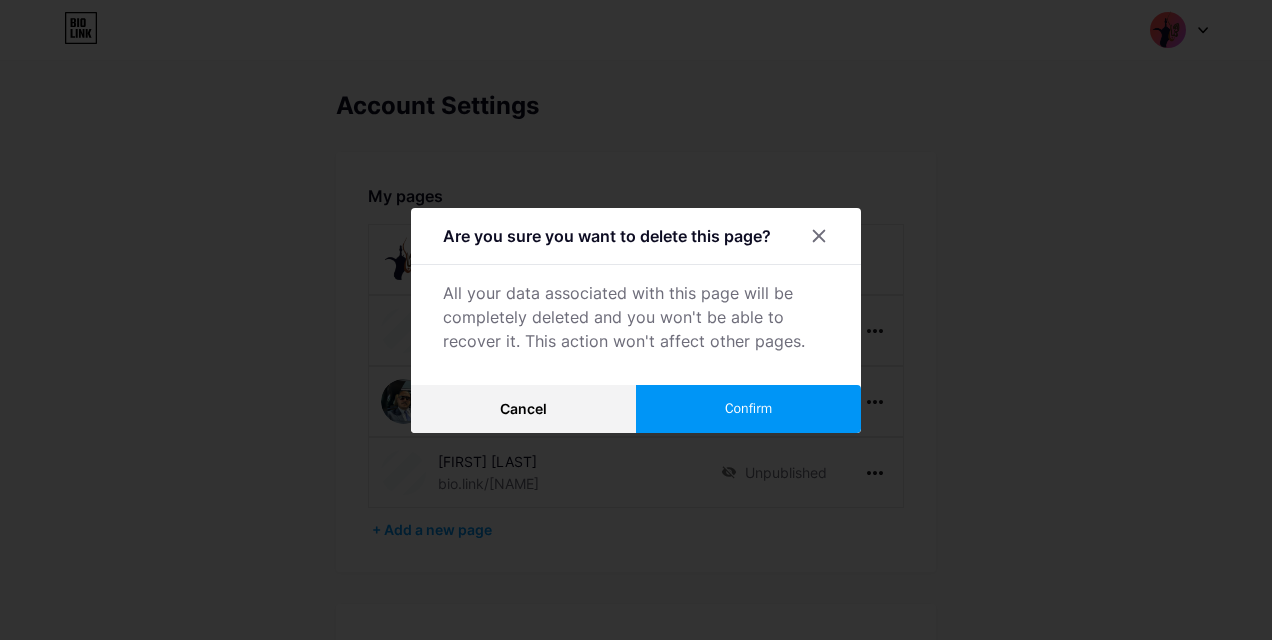 click on "Confirm" at bounding box center (748, 409) 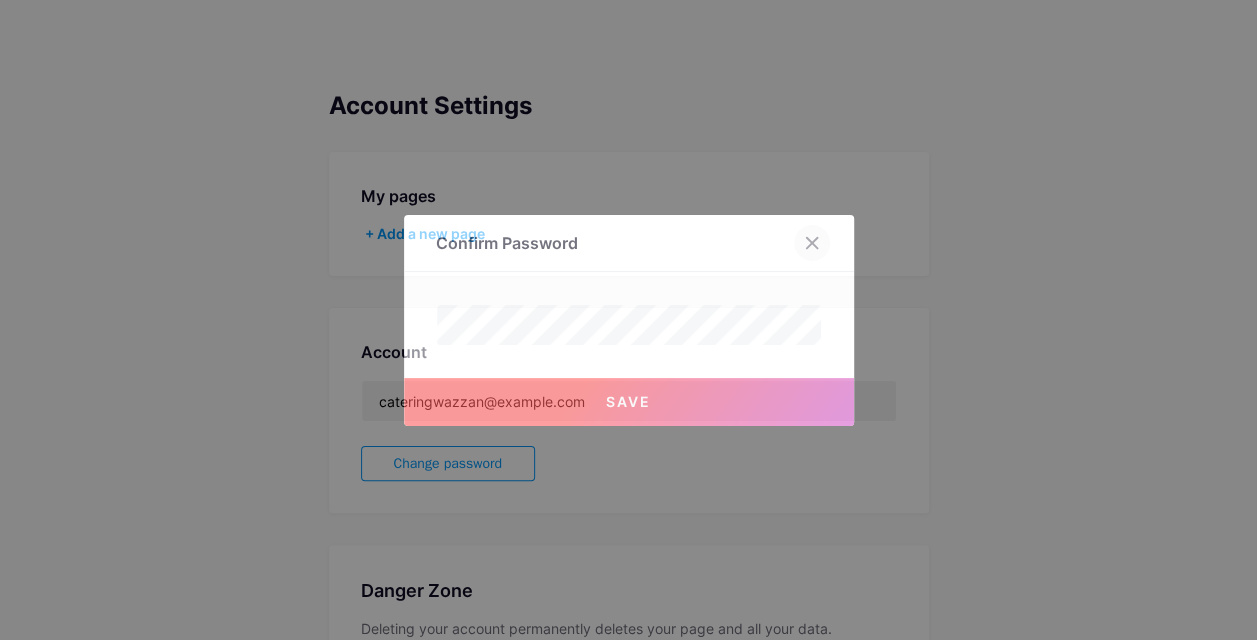 click 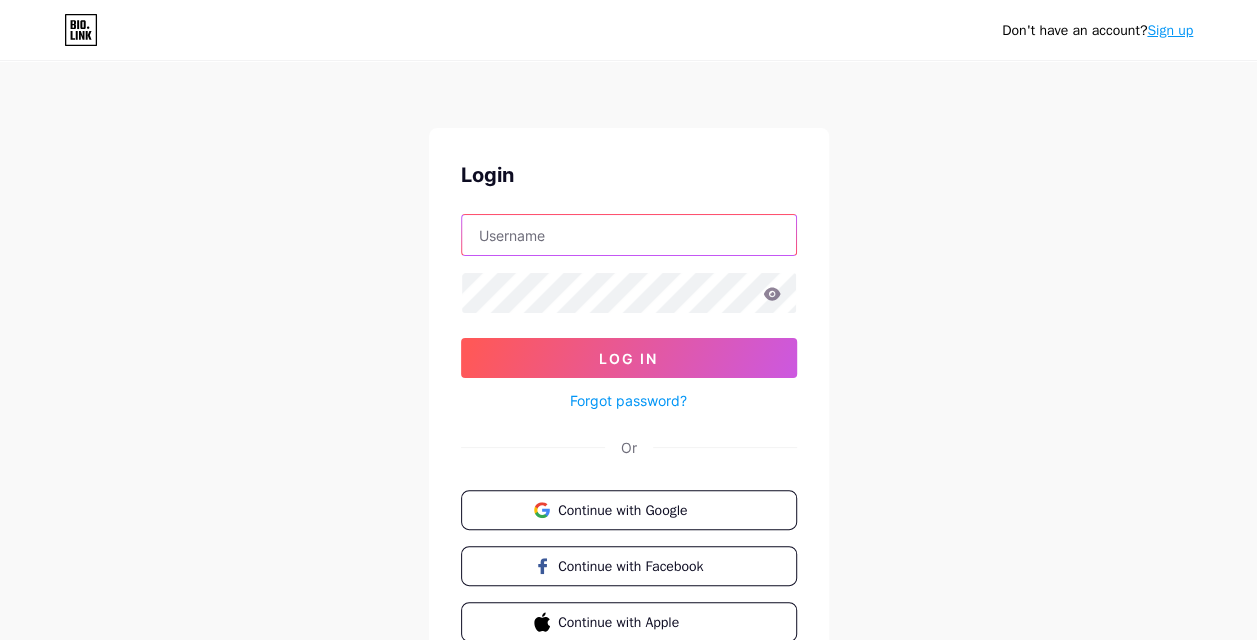 type on "cateringwazzan@example.com" 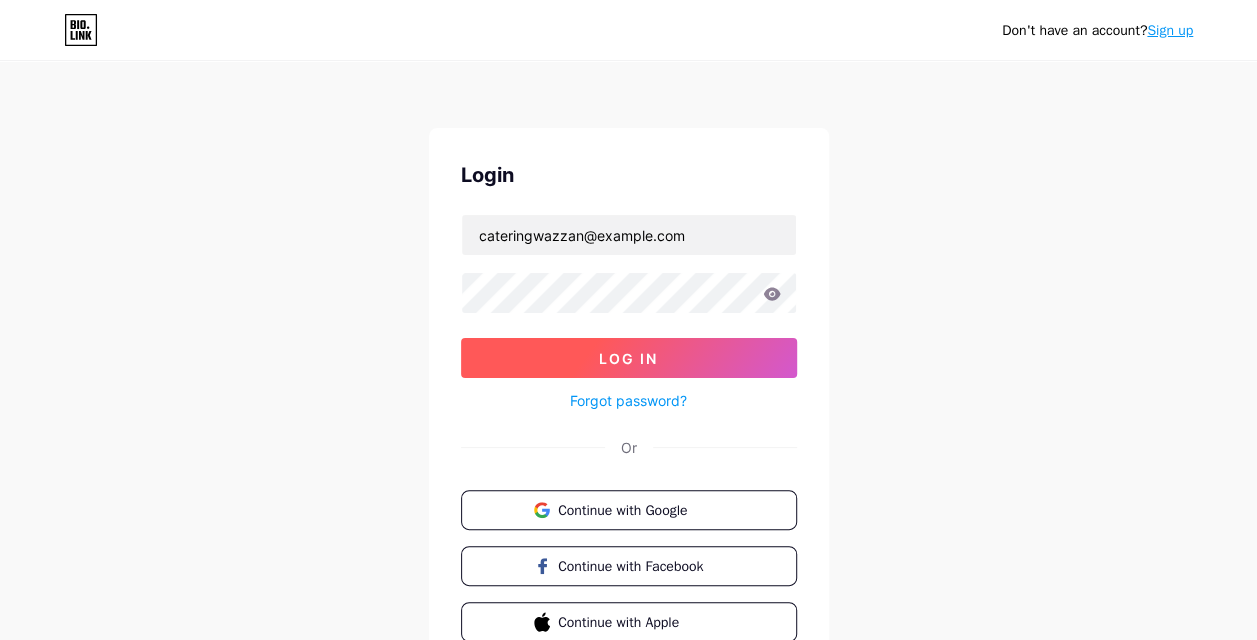 click on "Log In" at bounding box center [629, 358] 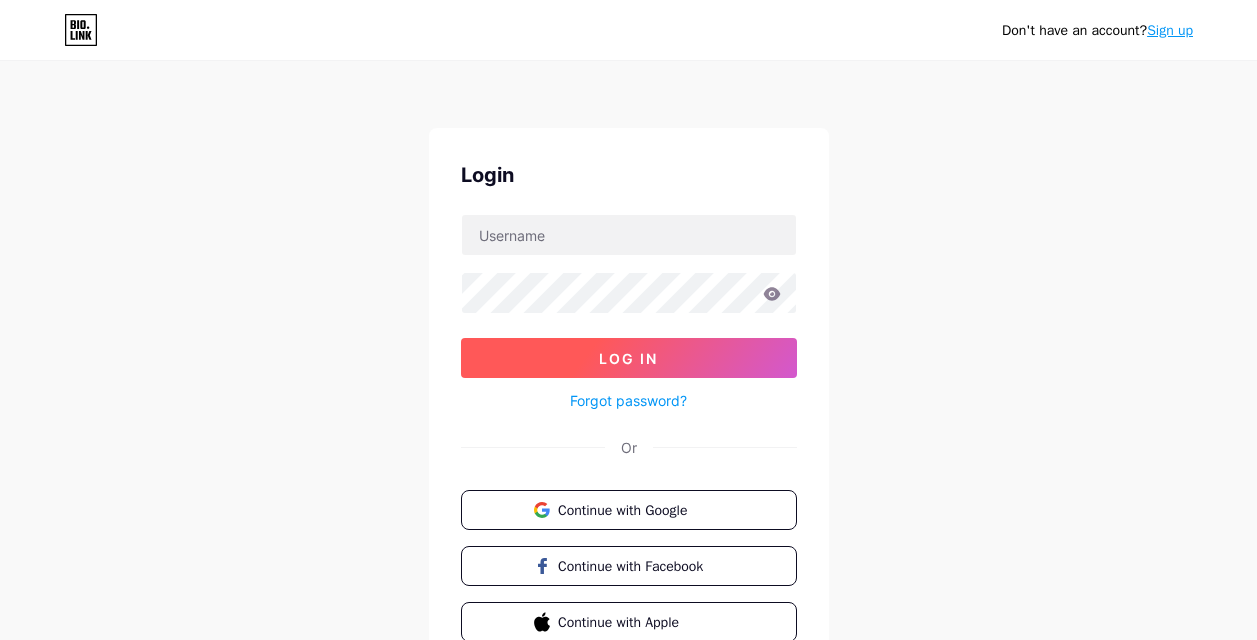 scroll, scrollTop: 0, scrollLeft: 0, axis: both 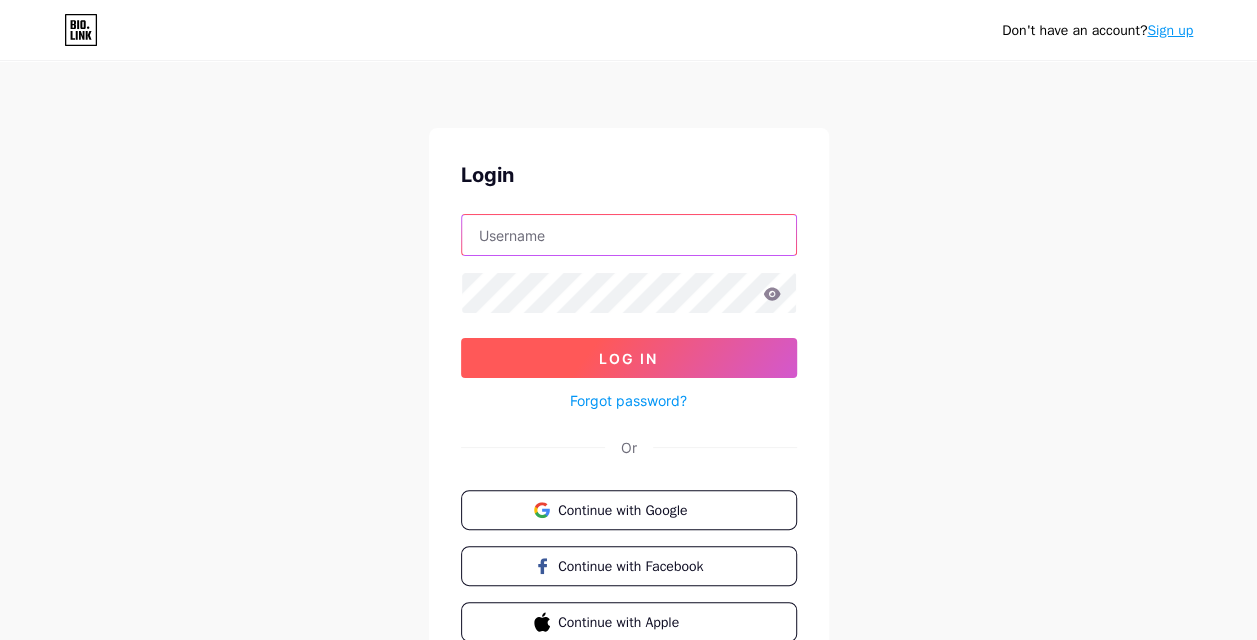 type on "catering[EMAIL]" 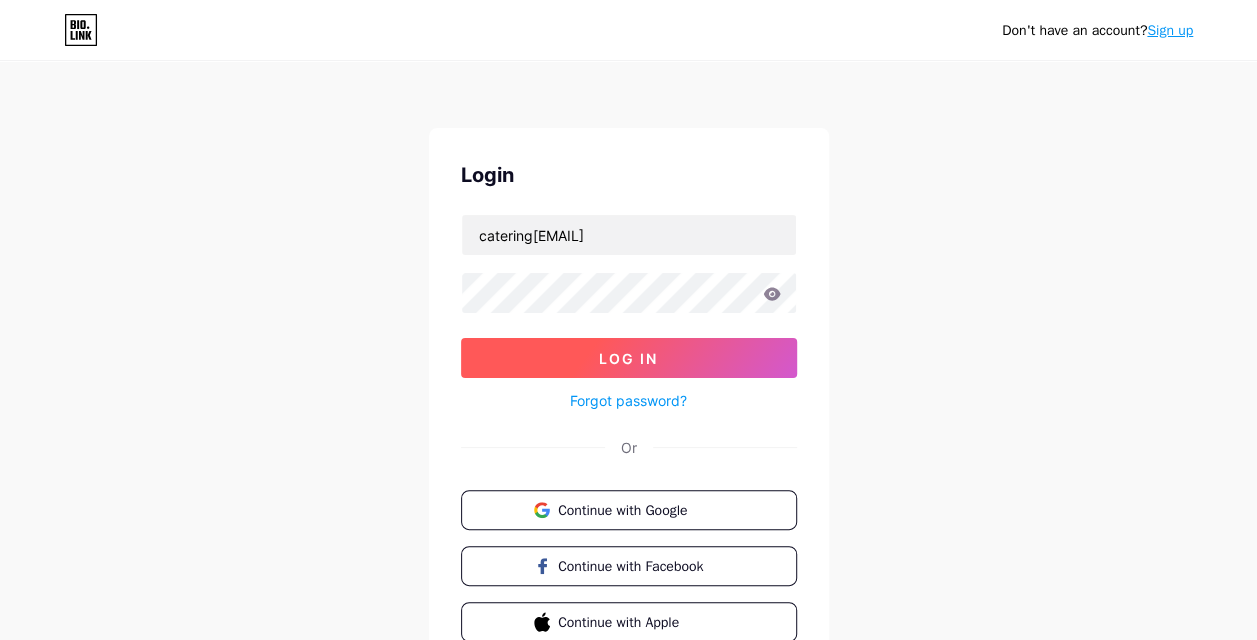 click on "Log In" at bounding box center [629, 358] 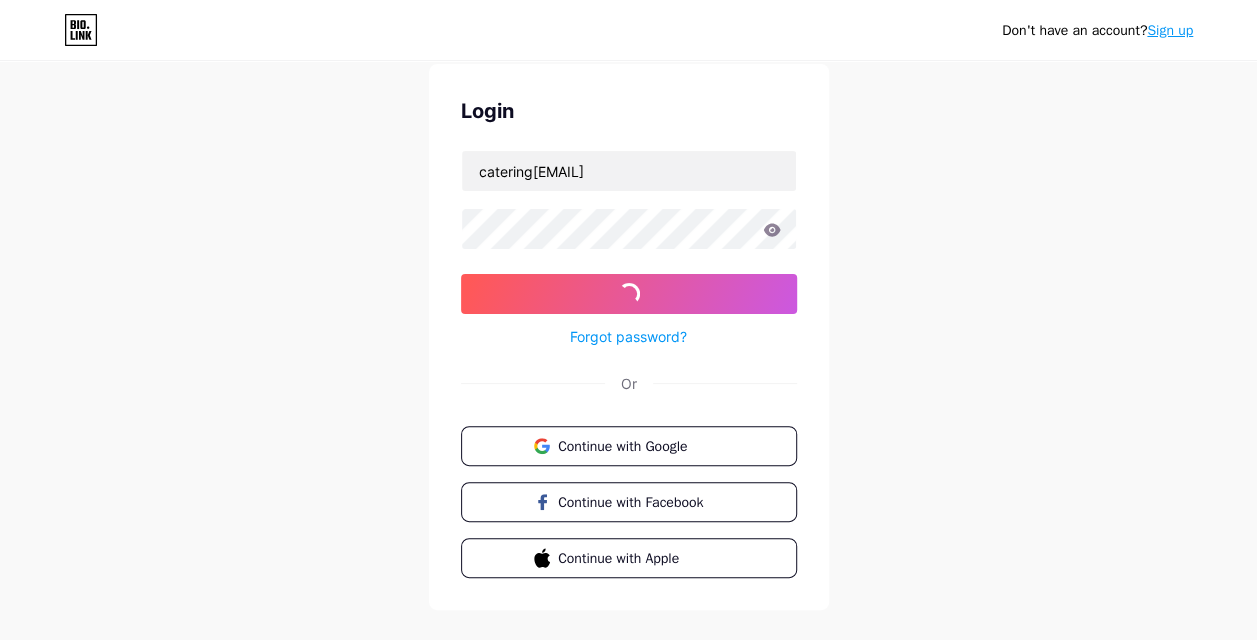 scroll, scrollTop: 94, scrollLeft: 0, axis: vertical 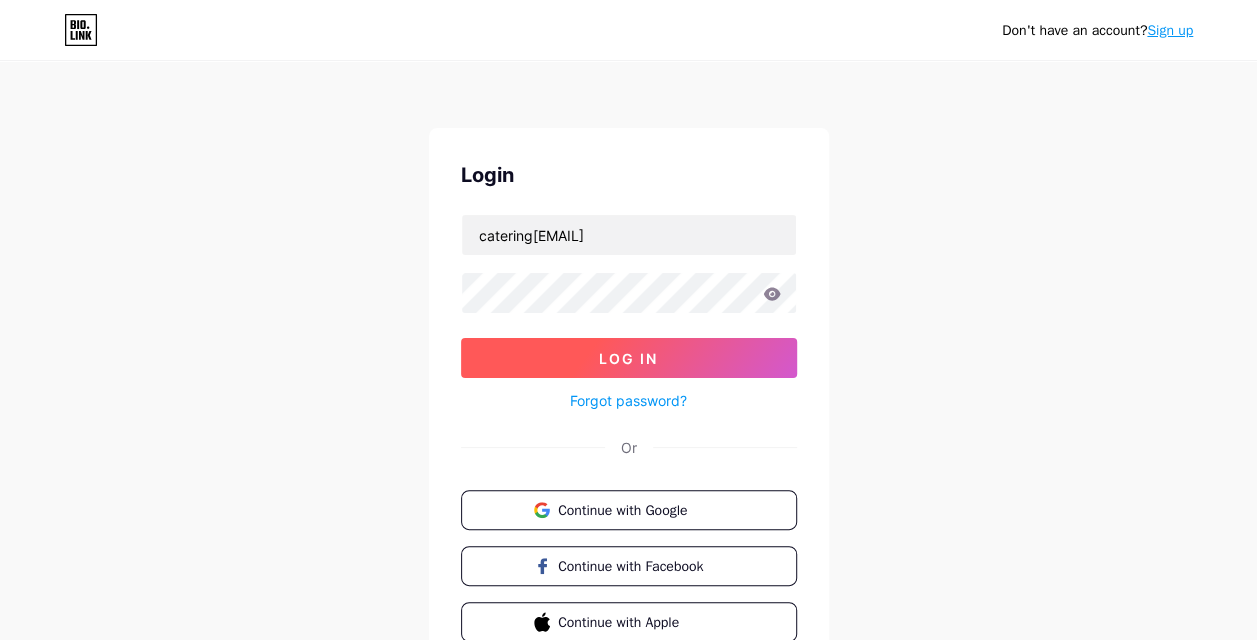 click on "Log In" at bounding box center (629, 358) 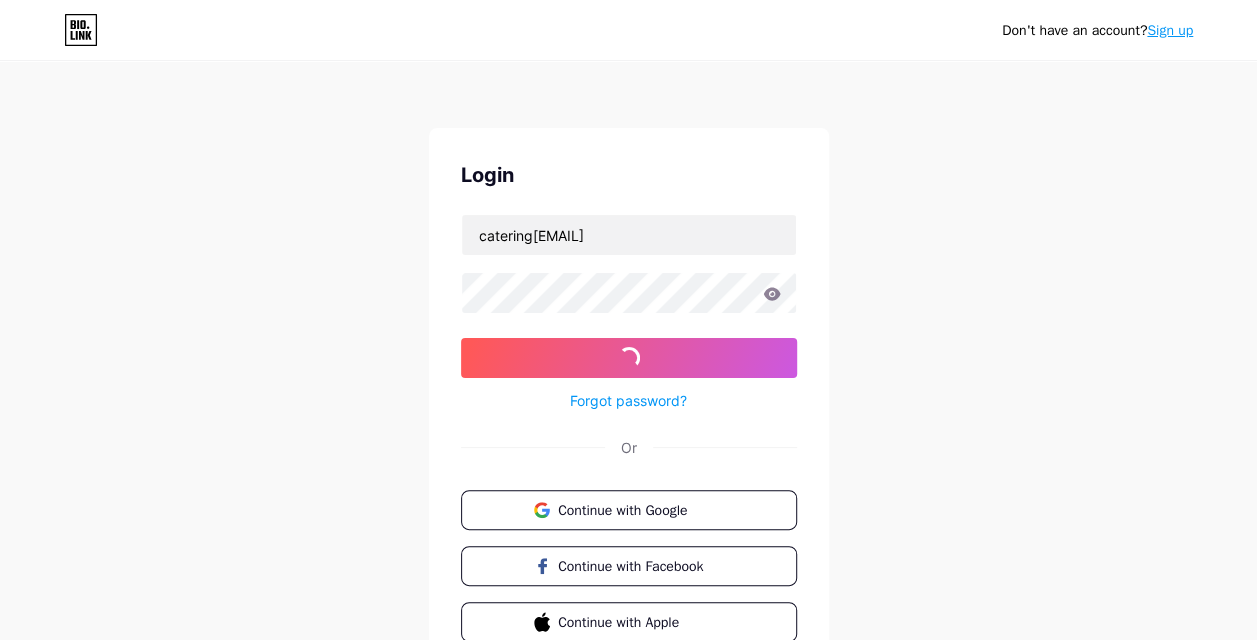 click 